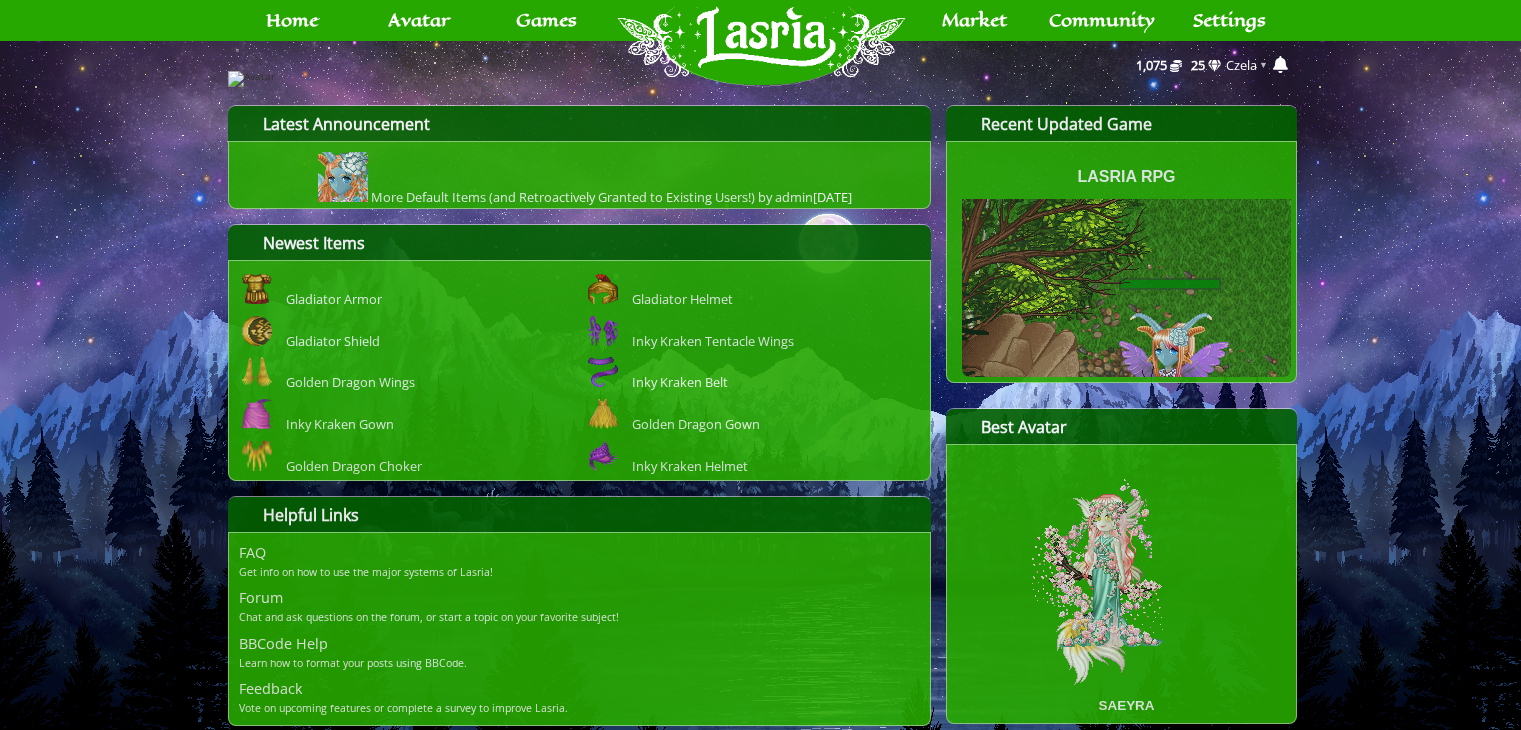 scroll, scrollTop: 0, scrollLeft: 0, axis: both 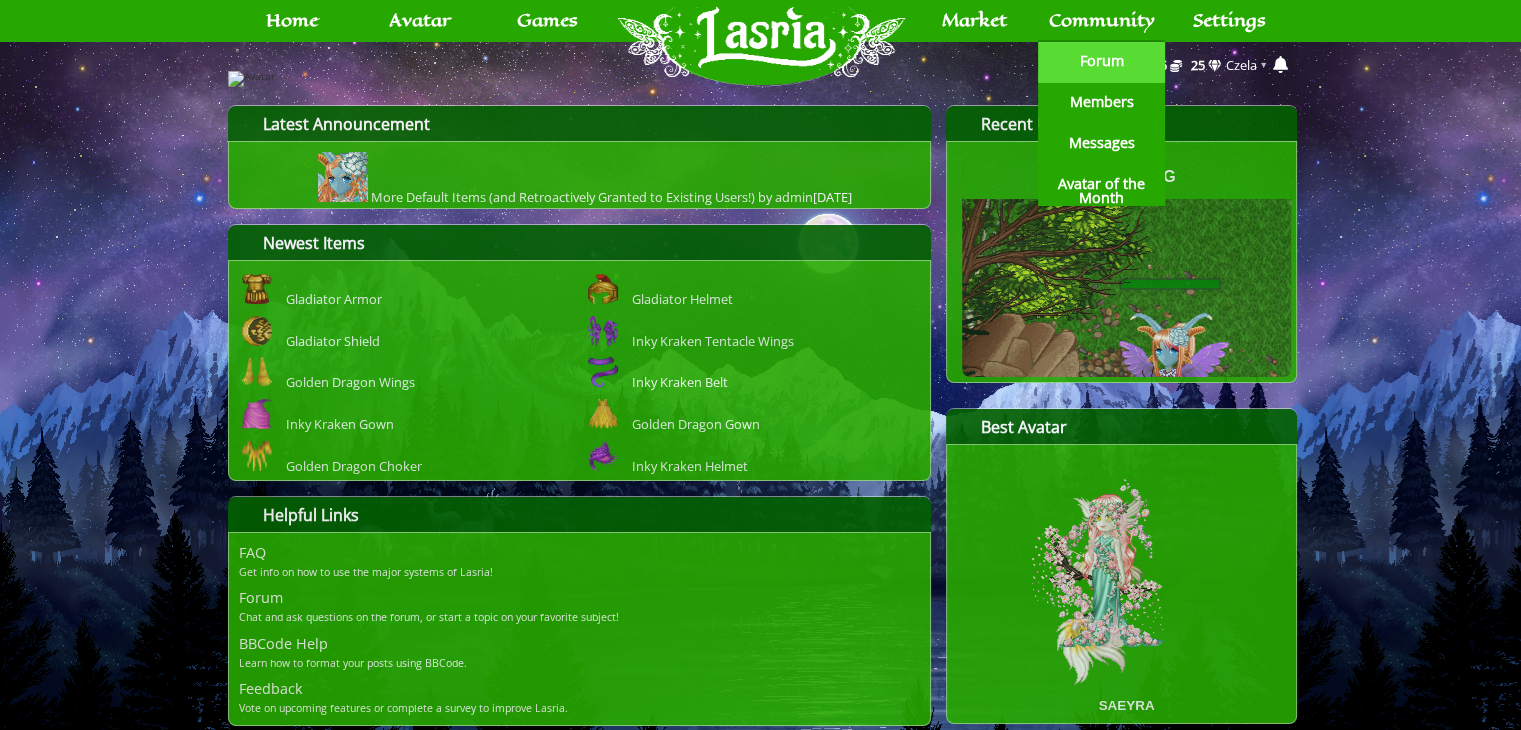 click on "Forum" at bounding box center [1102, 61] 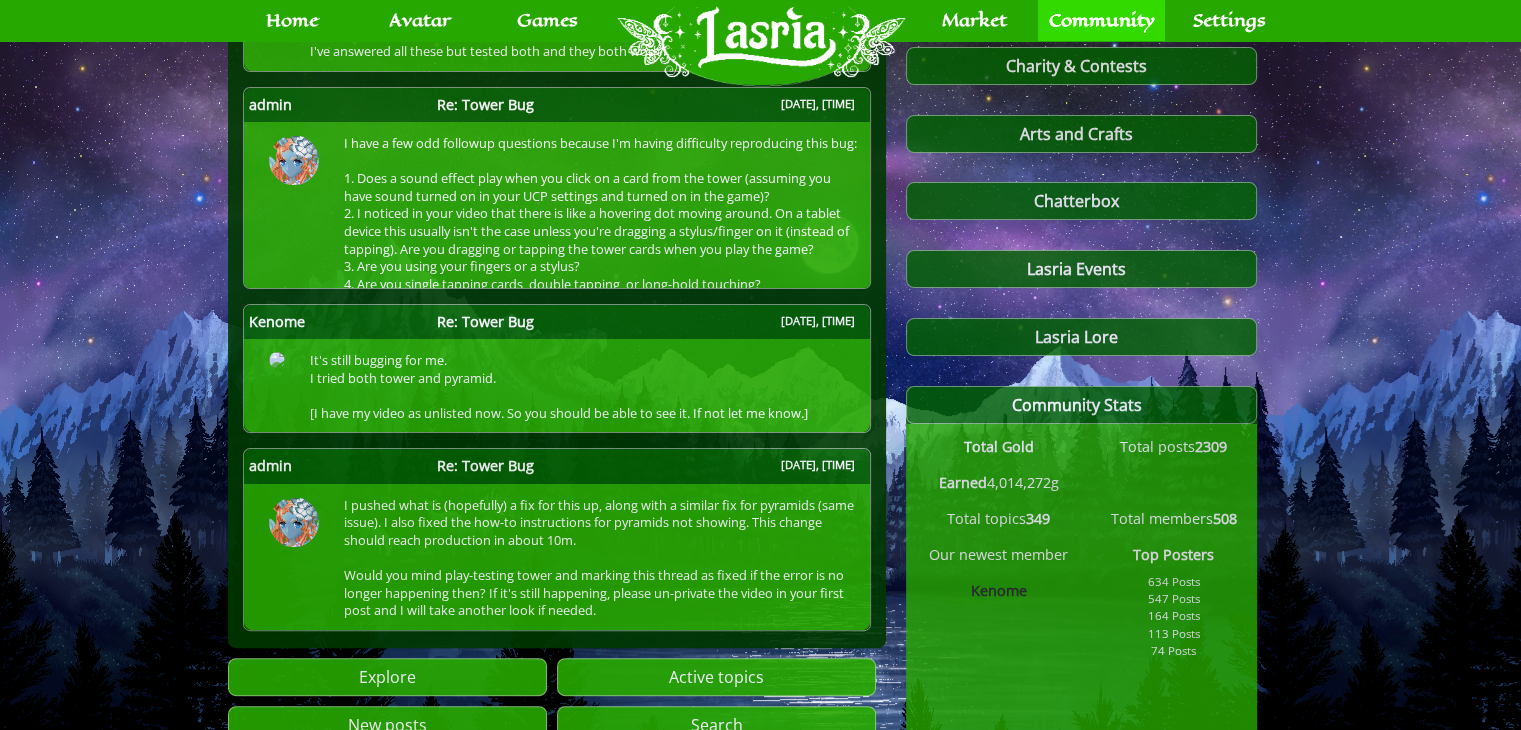 scroll, scrollTop: 462, scrollLeft: 0, axis: vertical 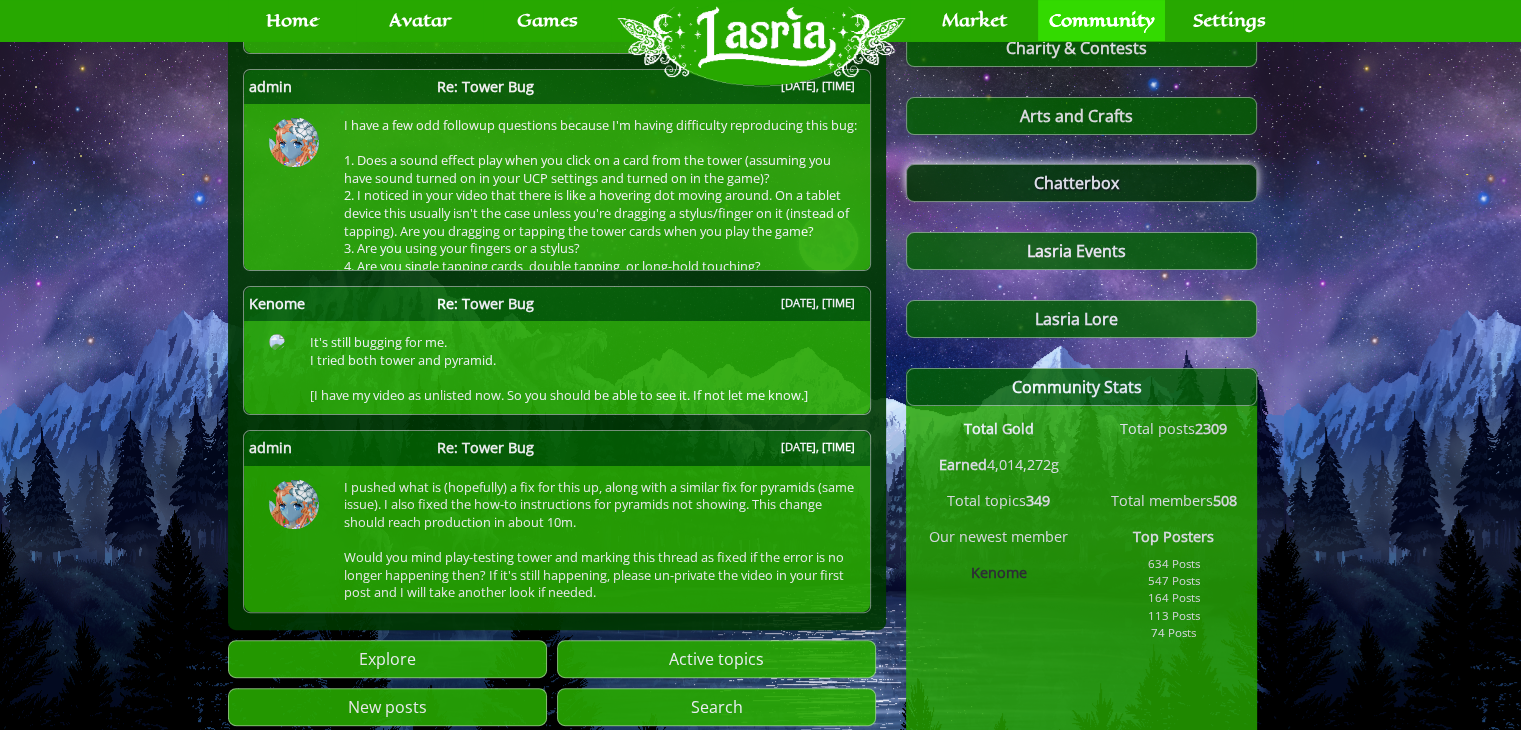 click on "Chatterbox" at bounding box center [1081, 183] 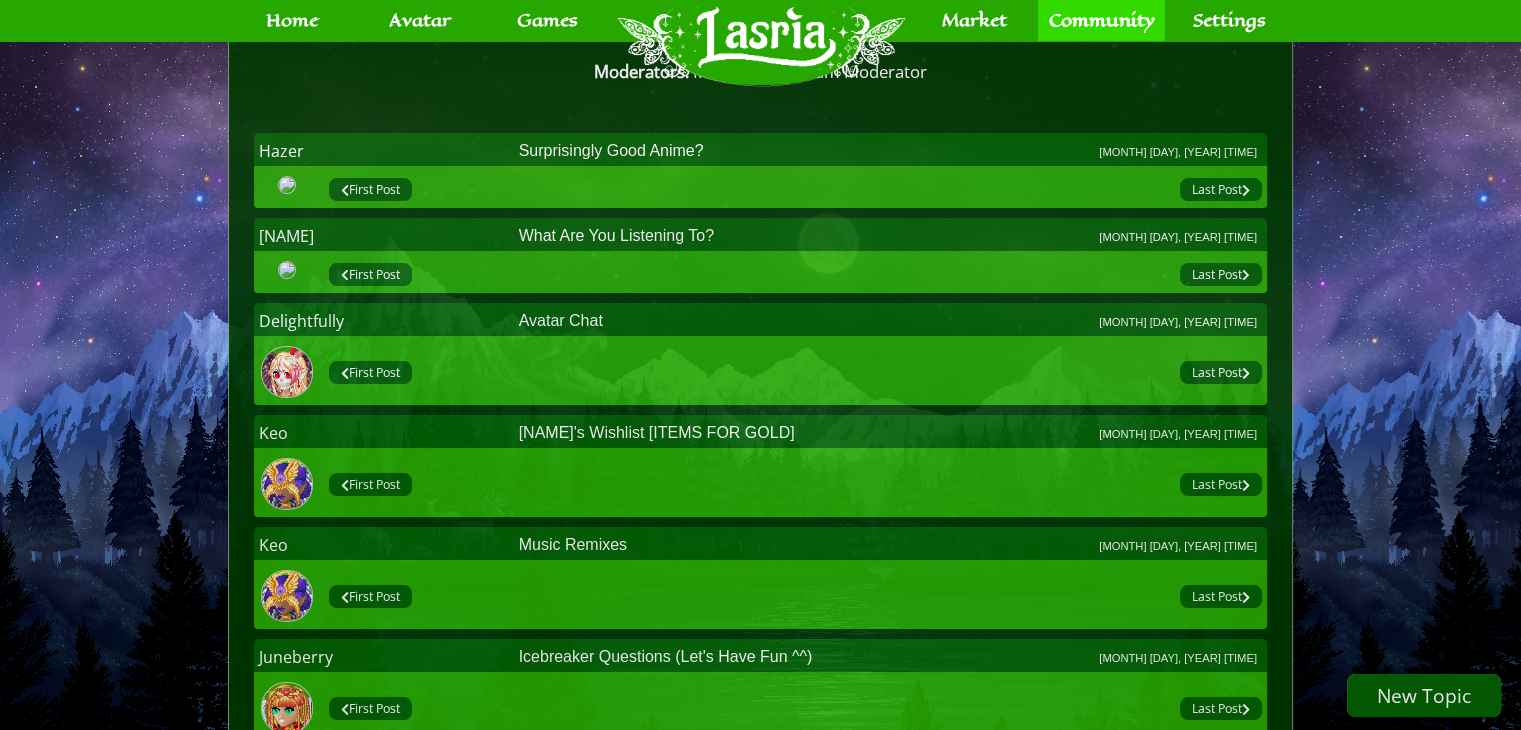 scroll, scrollTop: 128, scrollLeft: 0, axis: vertical 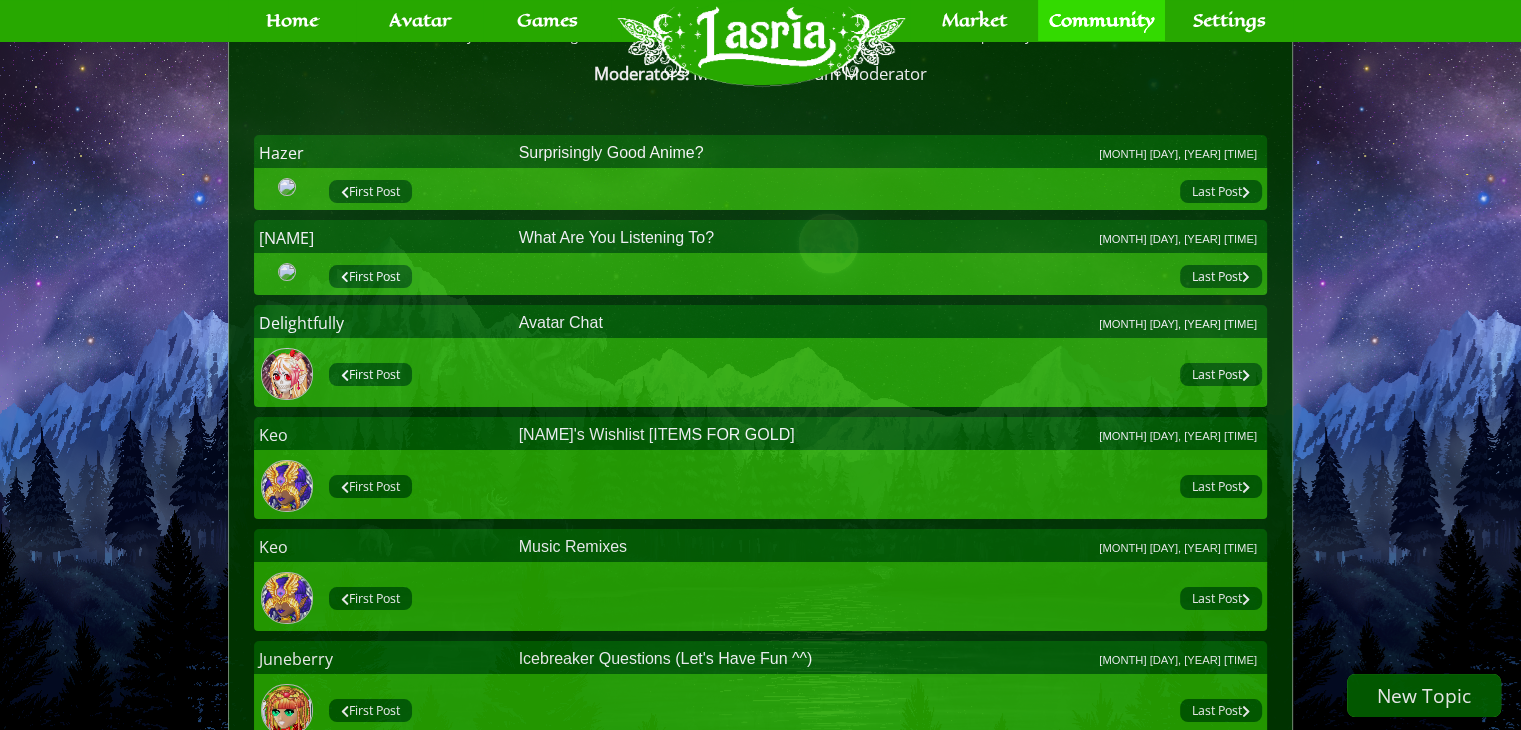 click on "New Topic" at bounding box center [1424, 695] 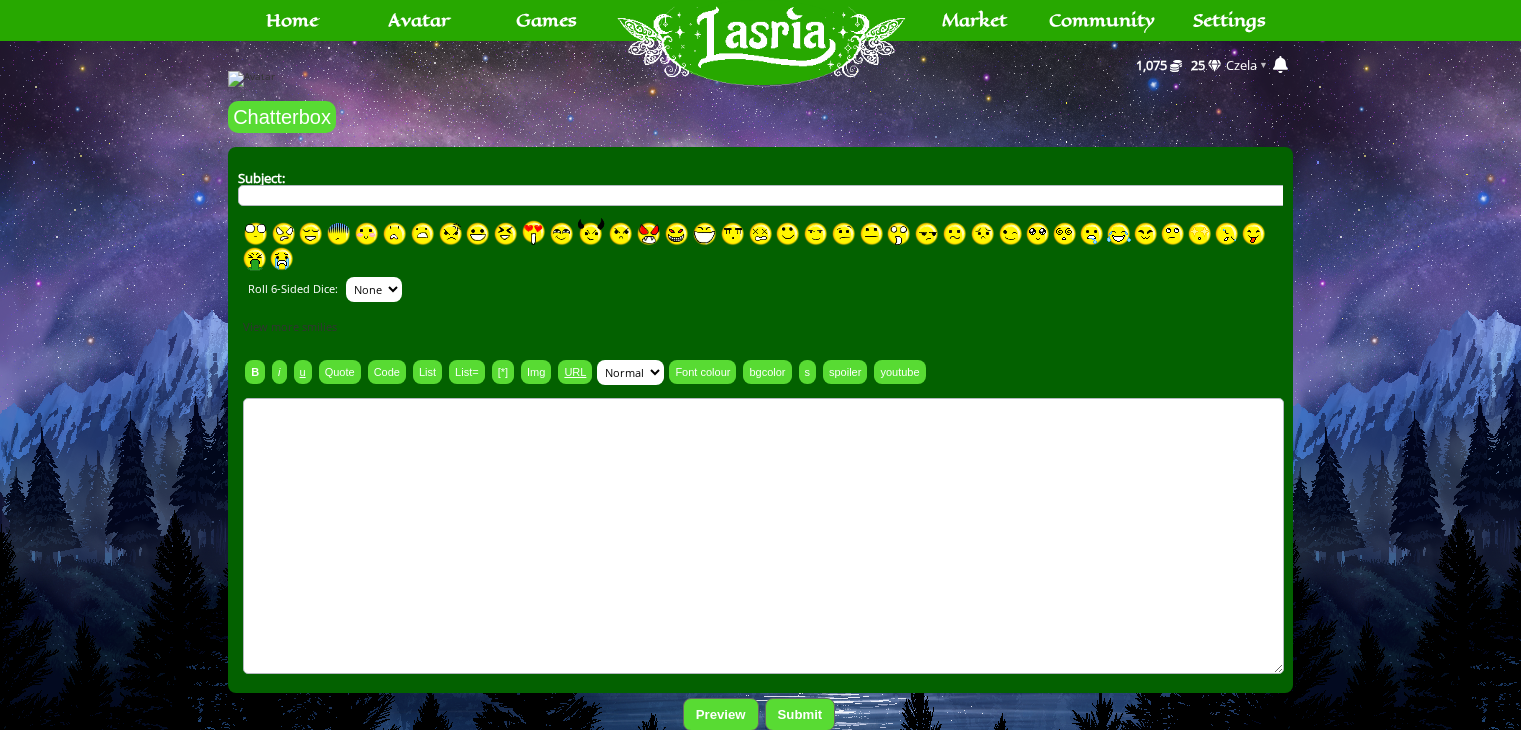 scroll, scrollTop: 0, scrollLeft: 0, axis: both 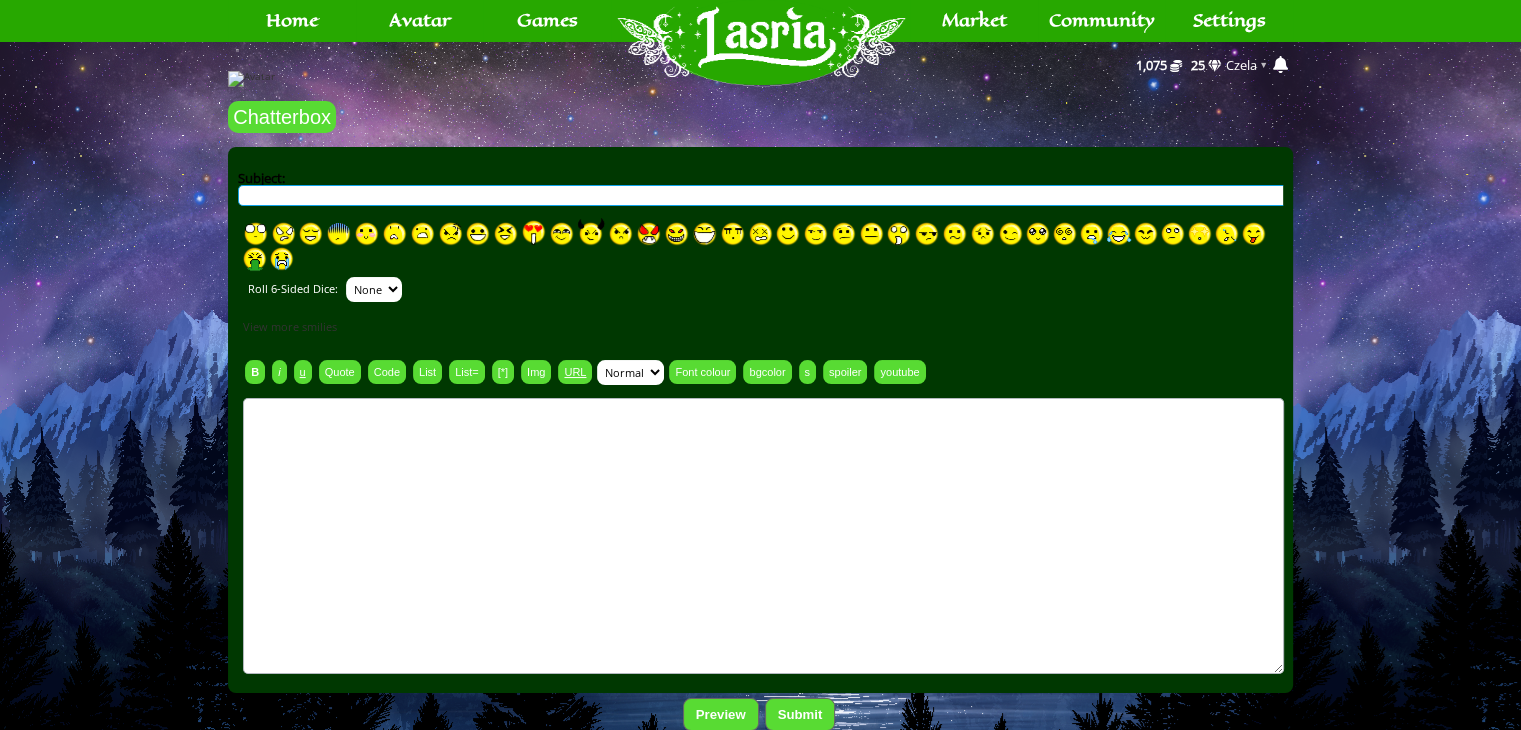 click on "Subject:" at bounding box center [763, 195] 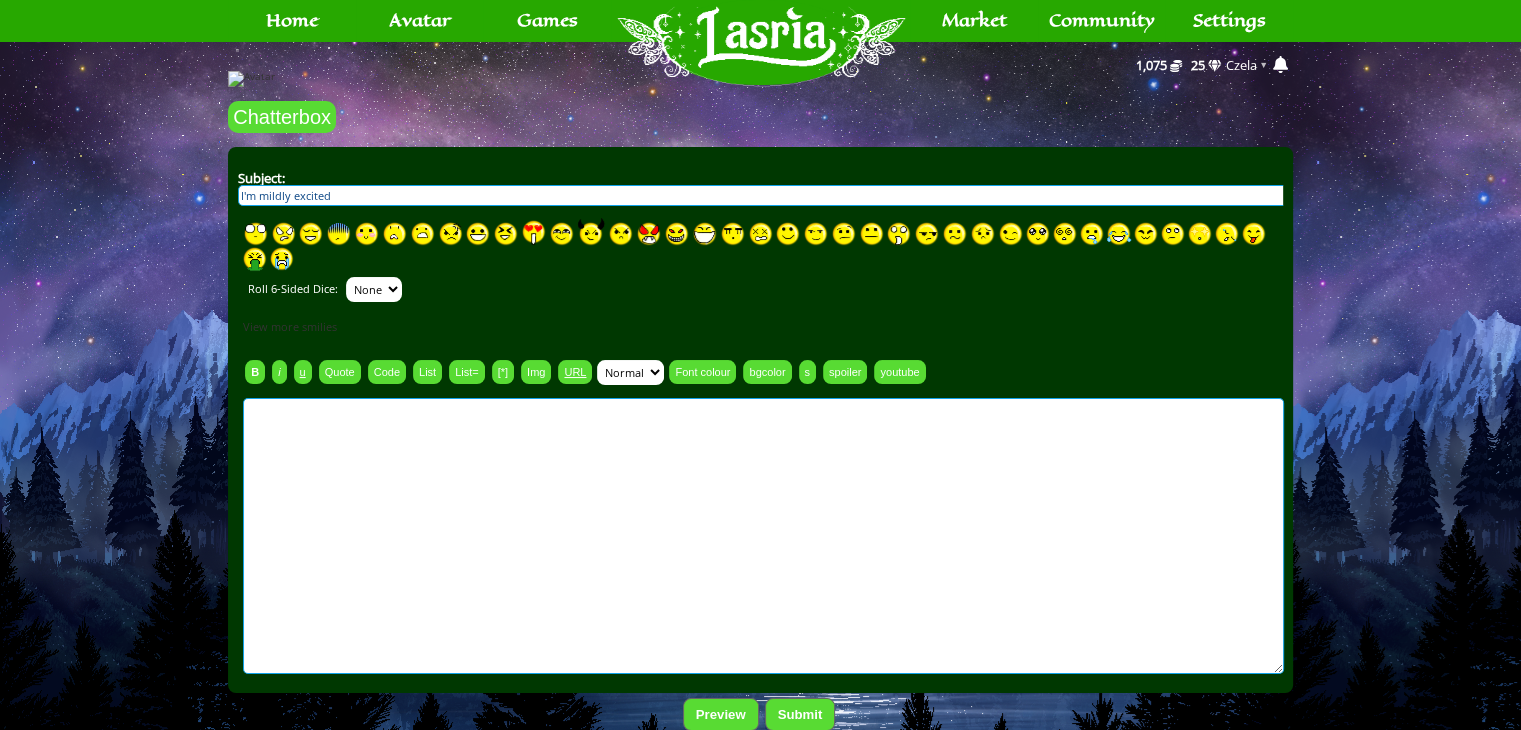 type on "I'm mildly excited" 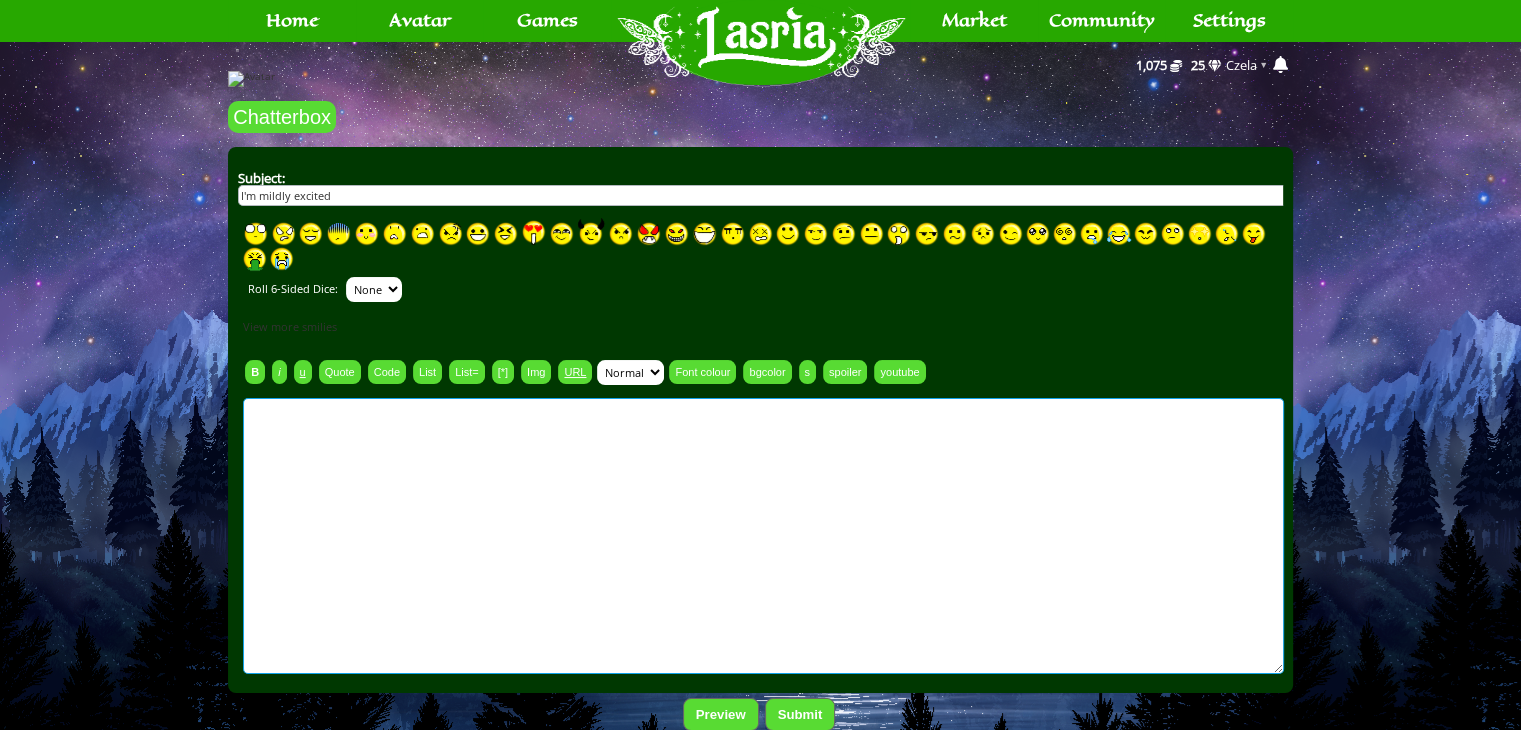 click at bounding box center (763, 536) 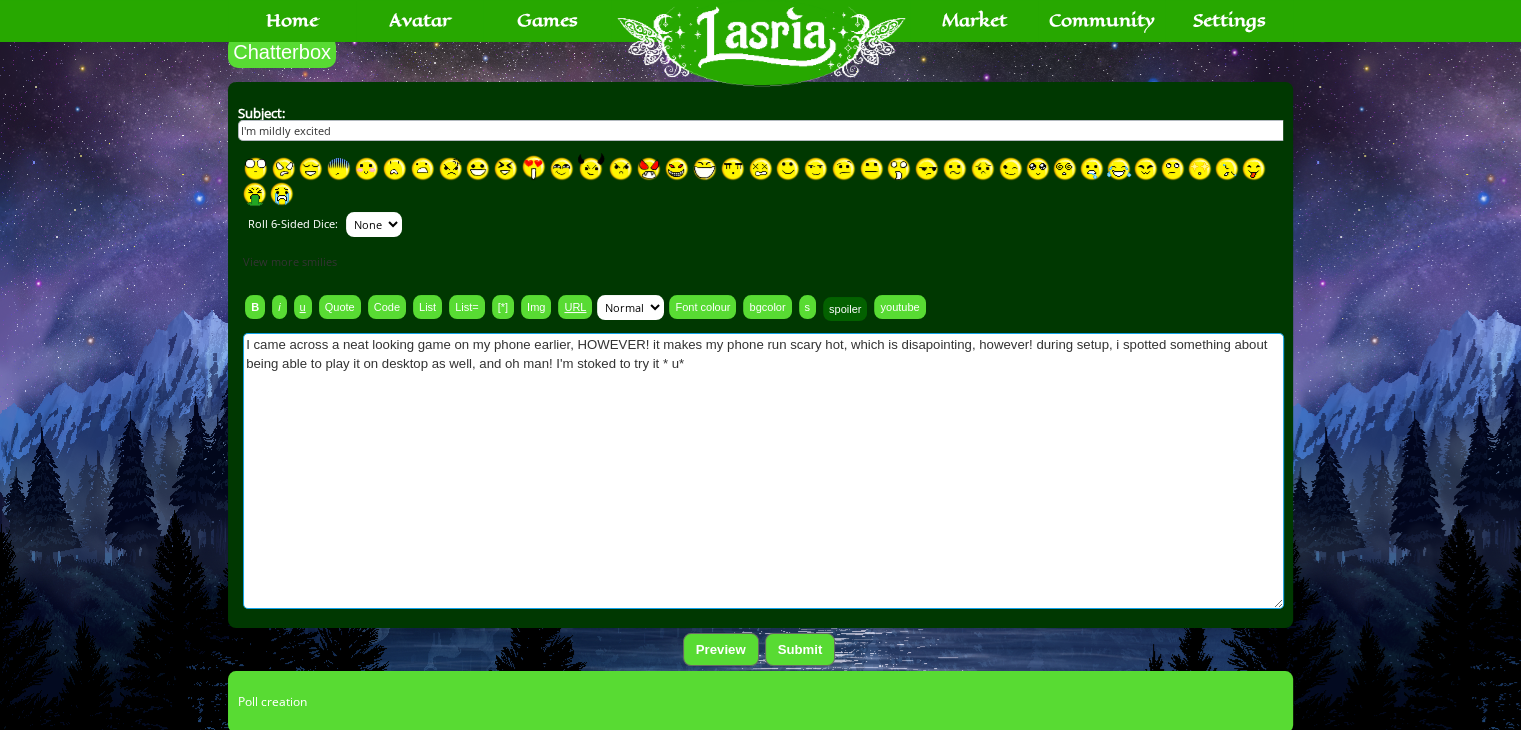 scroll, scrollTop: 100, scrollLeft: 0, axis: vertical 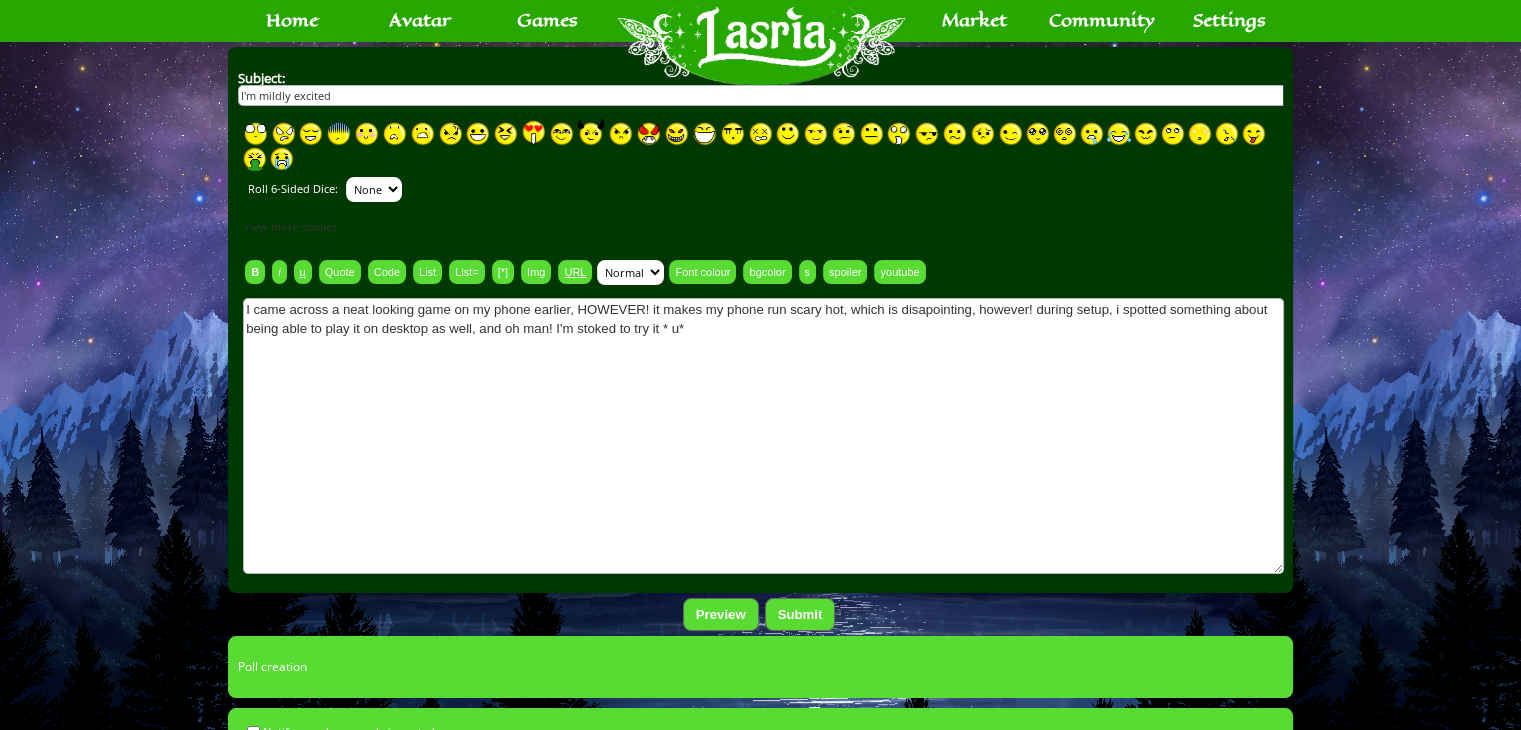 click on "I came across a neat looking game on my phone earlier, HOWEVER! it makes my phone run scary hot, which is disapointing, however! during setup, i spotted something about being able to play it on desktop as well, and oh man! I'm stoked to try it * u*" at bounding box center [760, 436] 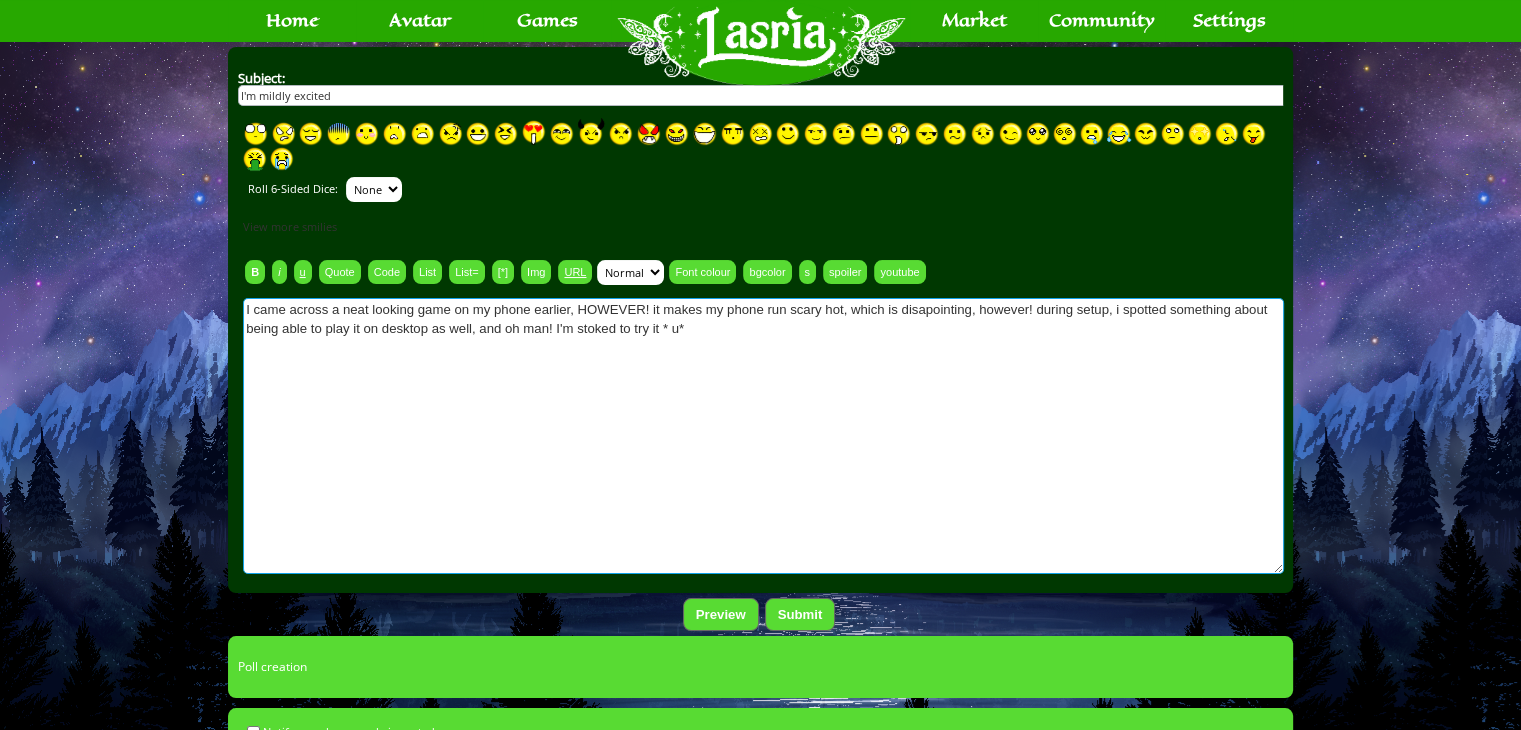click on "I came across a neat looking game on my phone earlier, HOWEVER! it makes my phone run scary hot, which is disapointing, however! during setup, i spotted something about being able to play it on desktop as well, and oh man! I'm stoked to try it * u*" at bounding box center (763, 436) 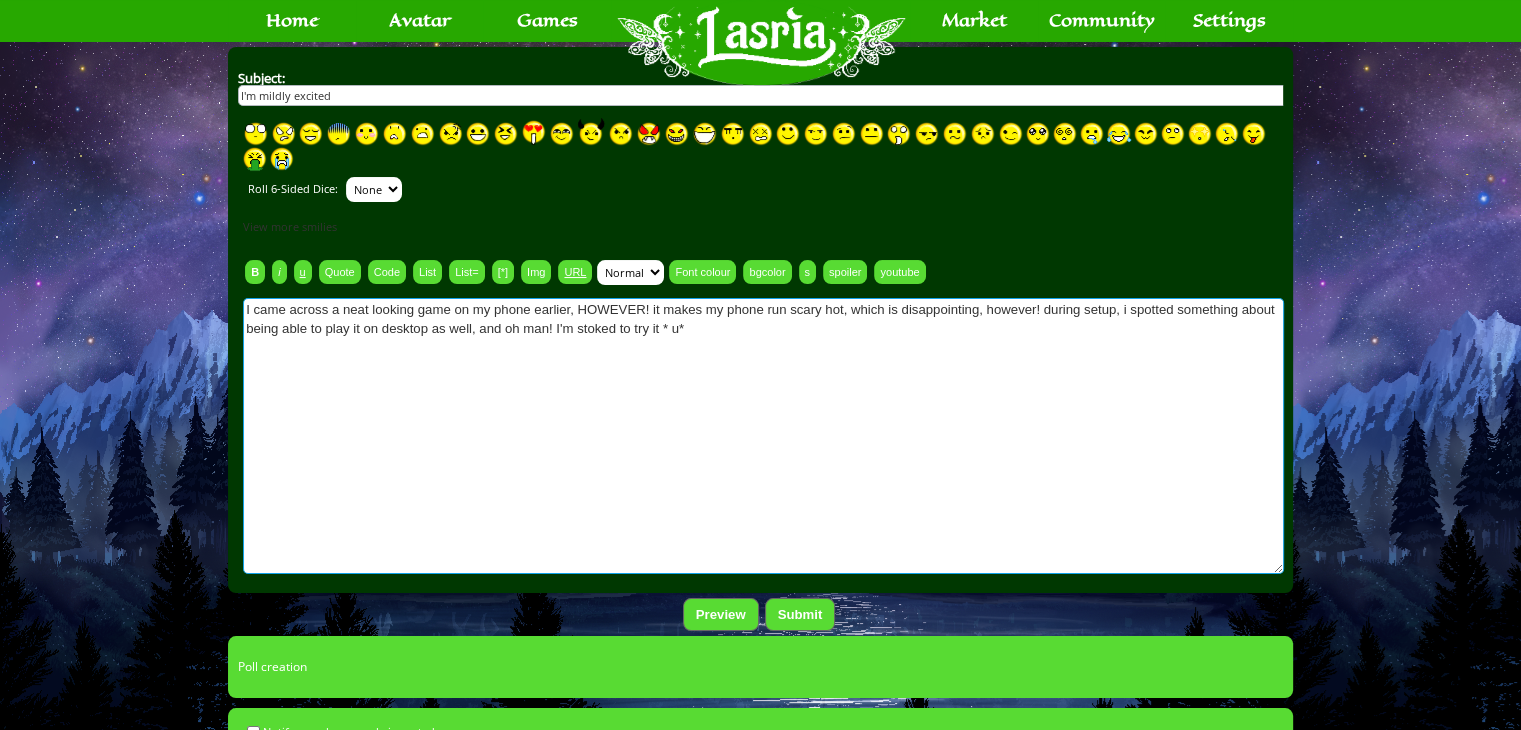 click on "I came across a neat looking game on my phone earlier, HOWEVER! it makes my phone run scary hot, which is disappointing, however! during setup, i spotted something about being able to play it on desktop as well, and oh man! I'm stoked to try it * u*" at bounding box center [763, 436] 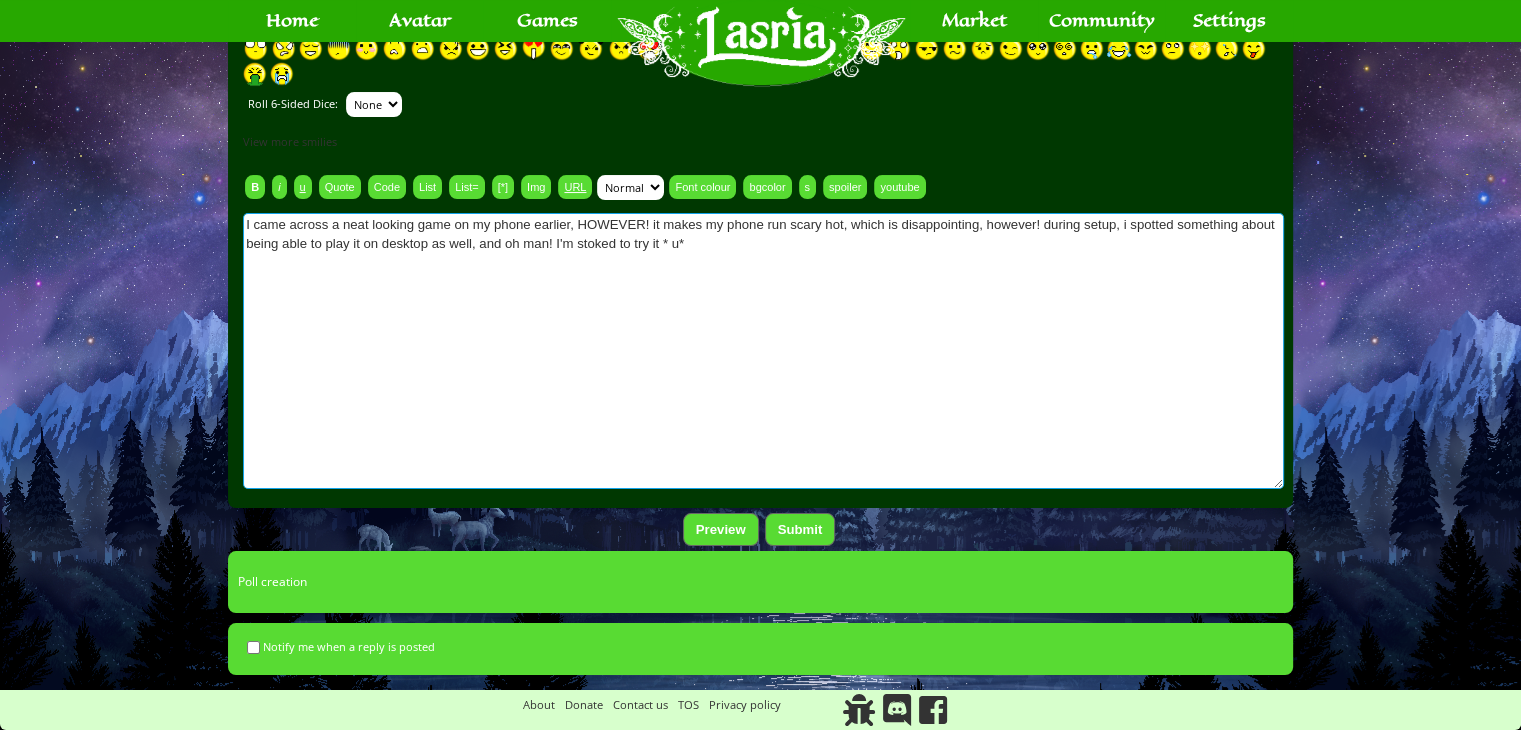 scroll, scrollTop: 272, scrollLeft: 0, axis: vertical 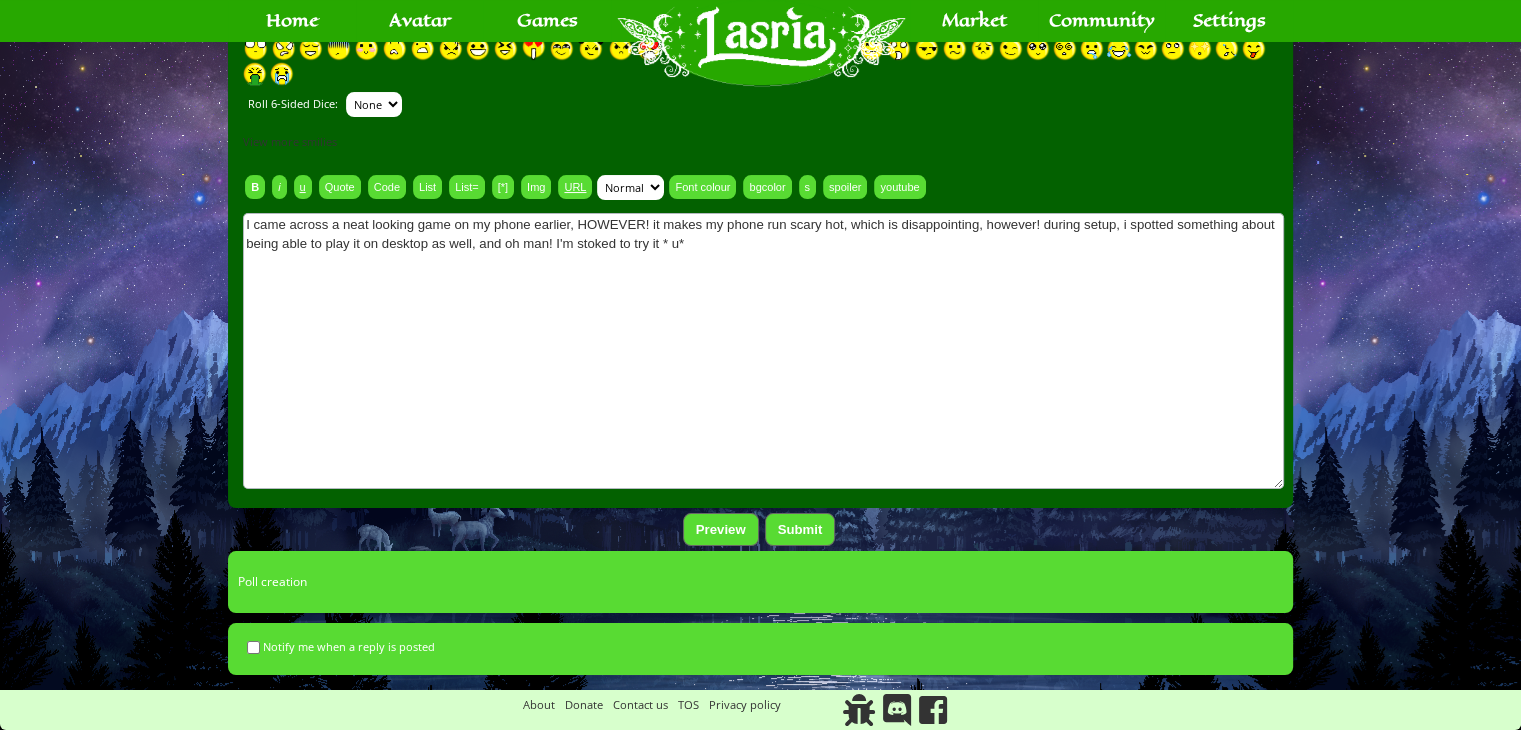 click on "369
Home
Avatar
Abilities
Crafting
Wardrobe
Inventory
Account
Games
RPG
Minigames" at bounding box center [760, 272] 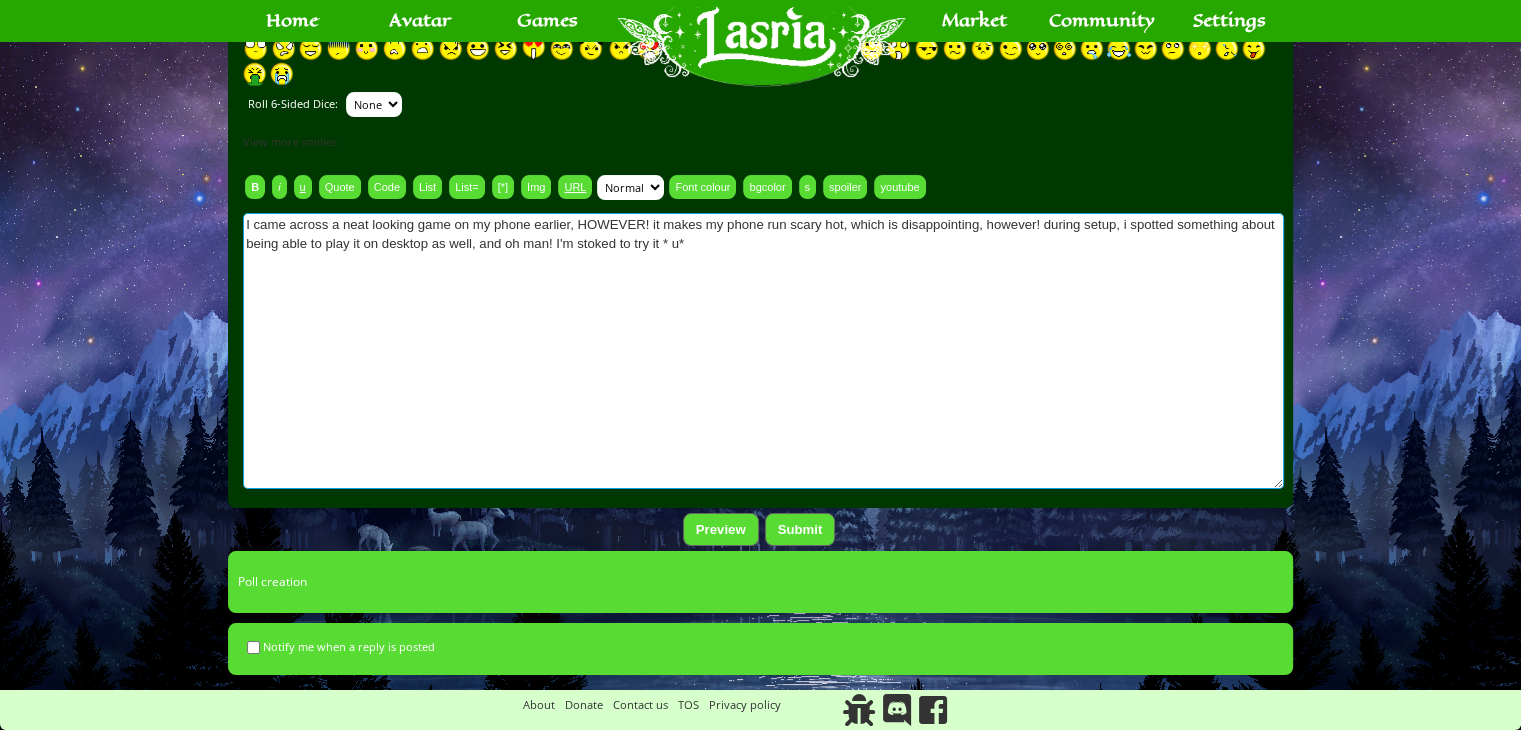 click on "I came across a neat looking game on my phone earlier, HOWEVER! it makes my phone run scary hot, which is disappointing, however! during setup, i spotted something about being able to play it on desktop as well, and oh man! I'm stoked to try it * u*" at bounding box center [763, 351] 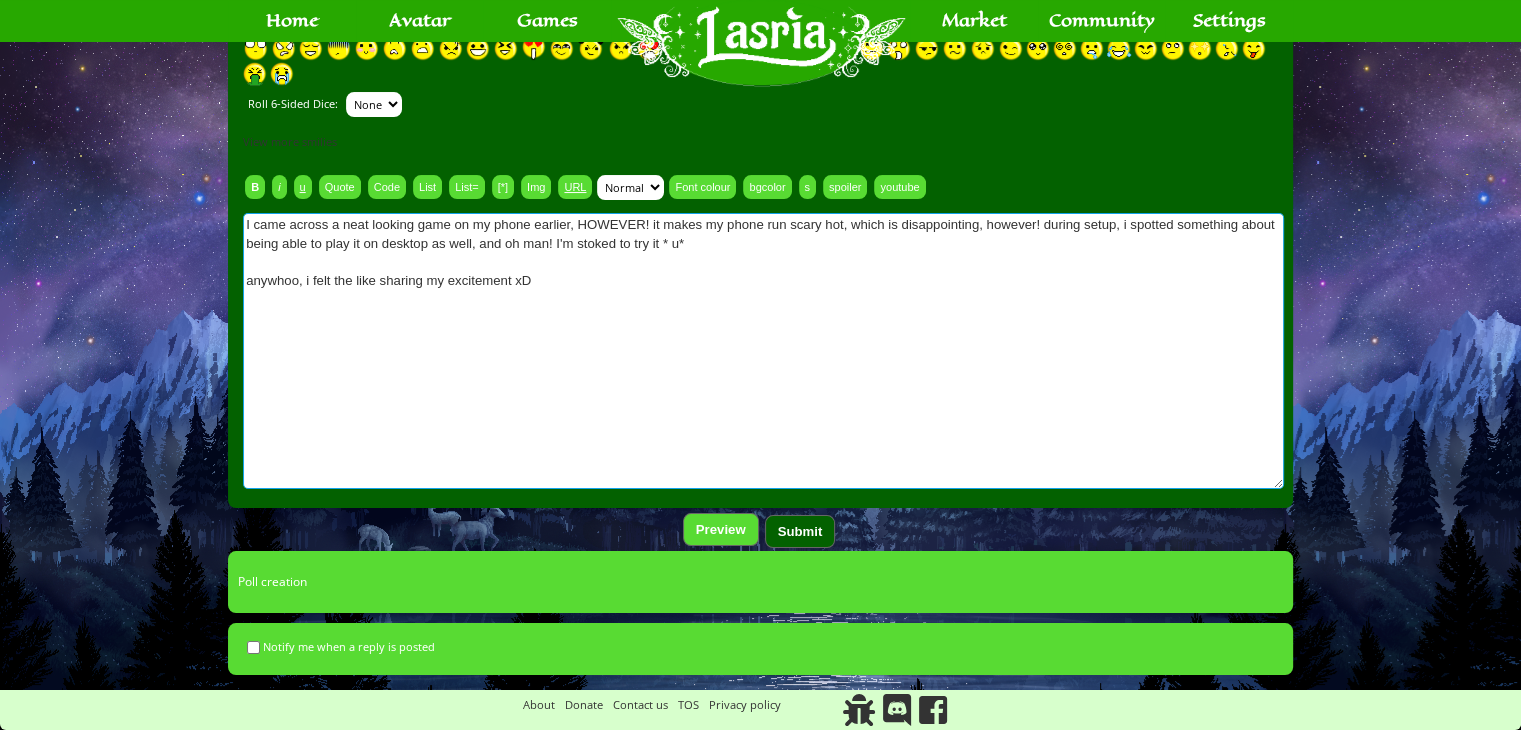 type on "I came across a neat looking game on my phone earlier, HOWEVER! it makes my phone run scary hot, which is disappointing, however! during setup, i spotted something about being able to play it on desktop as well, and oh man! I'm stoked to try it * u*
anywhoo, i felt the like sharing my excitement xD" 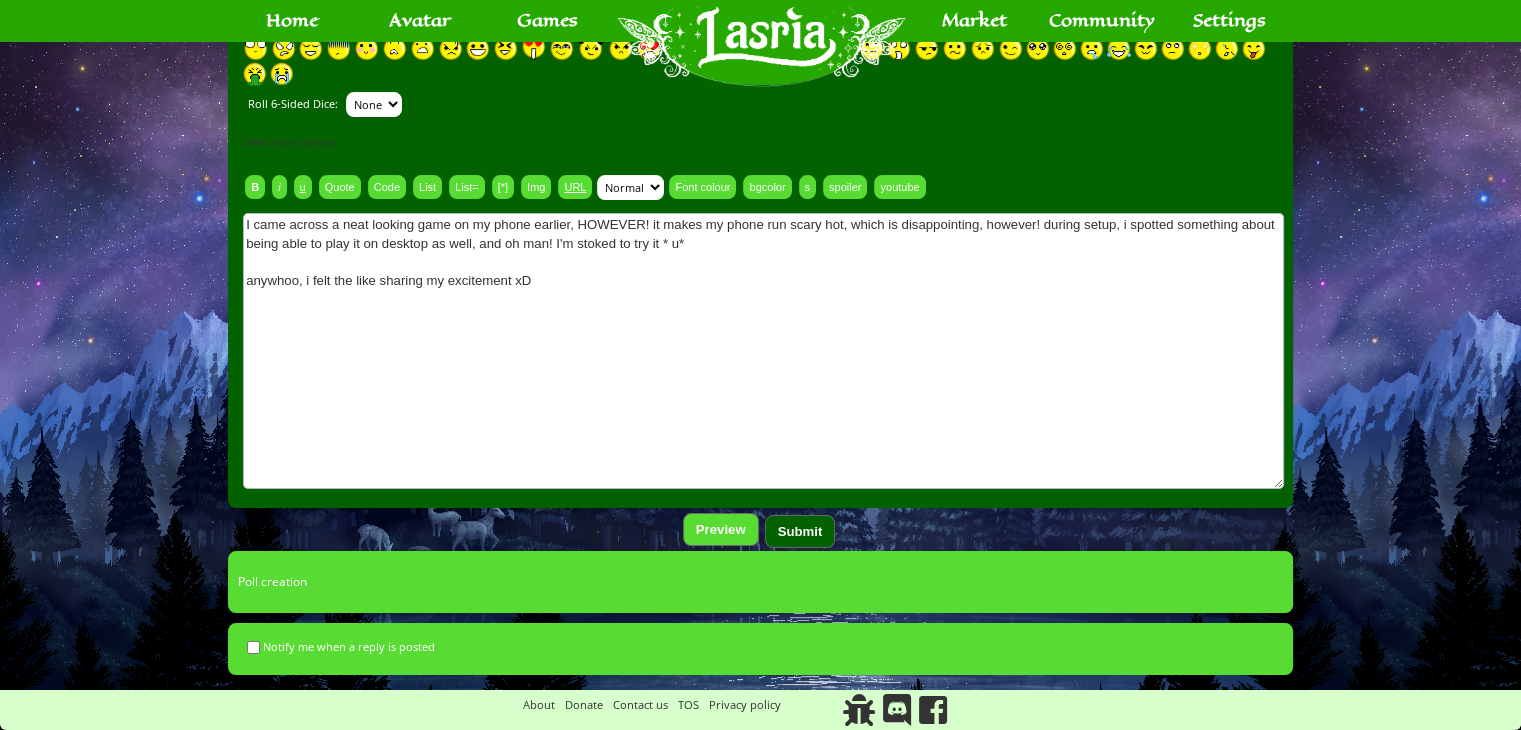 click on "Submit" at bounding box center [800, 531] 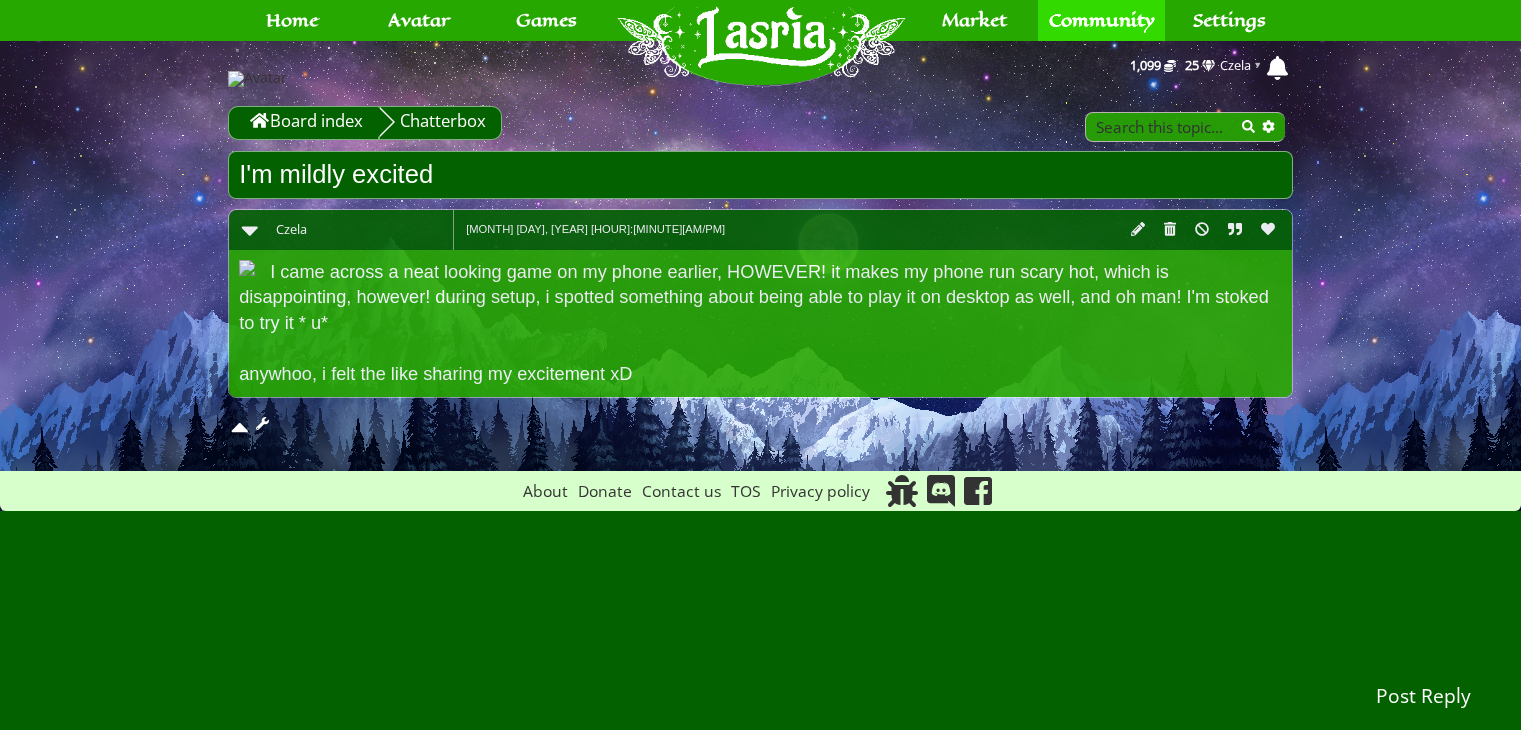 scroll, scrollTop: 0, scrollLeft: 0, axis: both 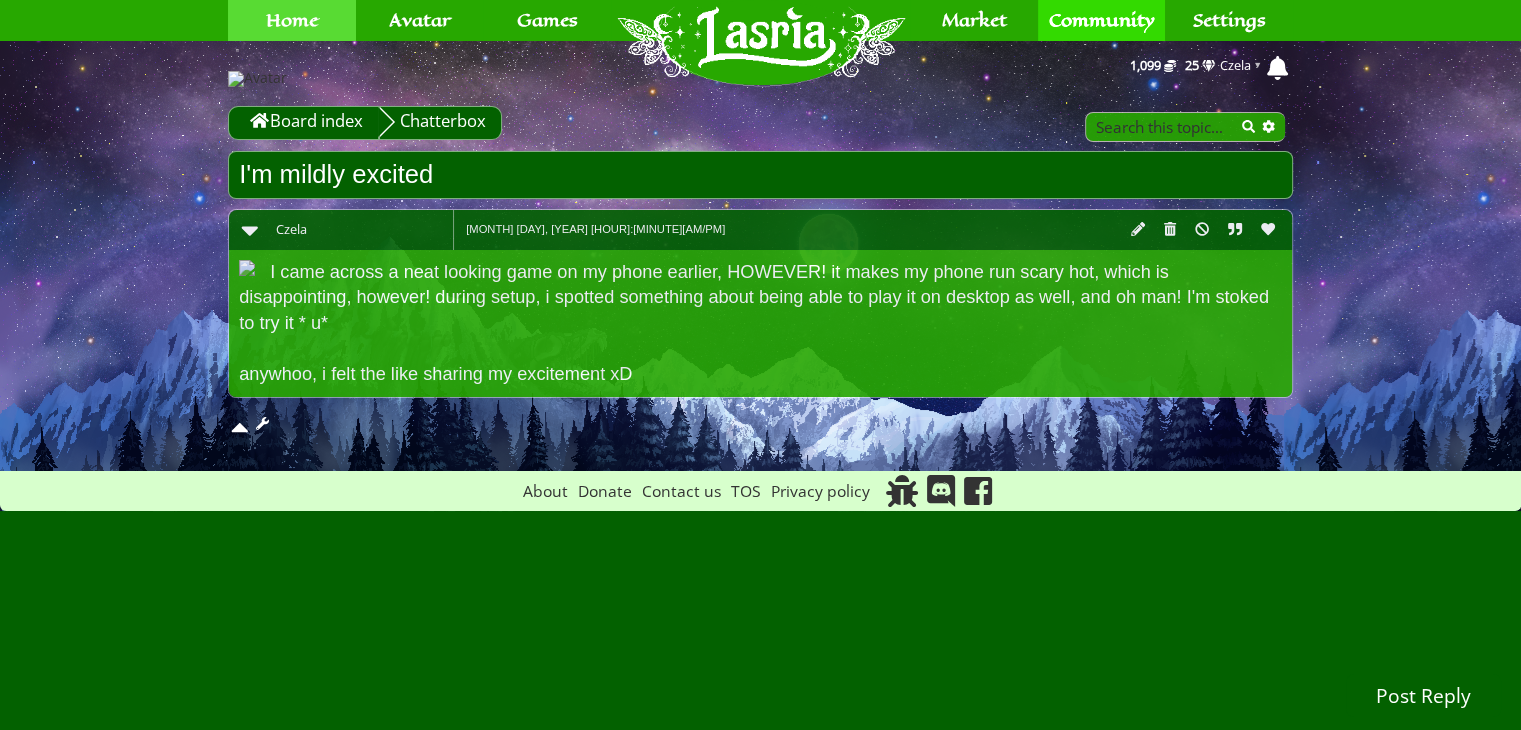 click on "Home" at bounding box center [292, 20] 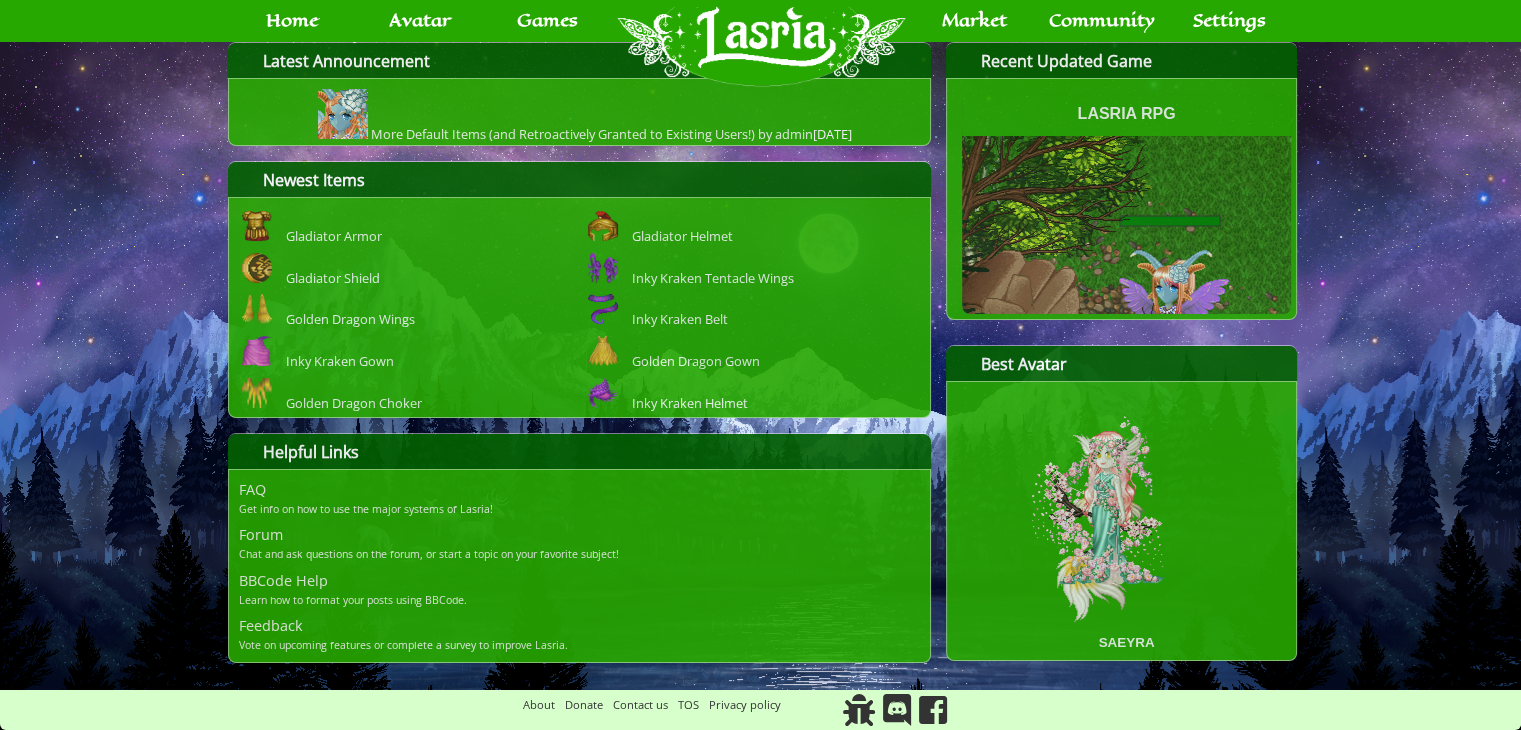 scroll, scrollTop: 0, scrollLeft: 0, axis: both 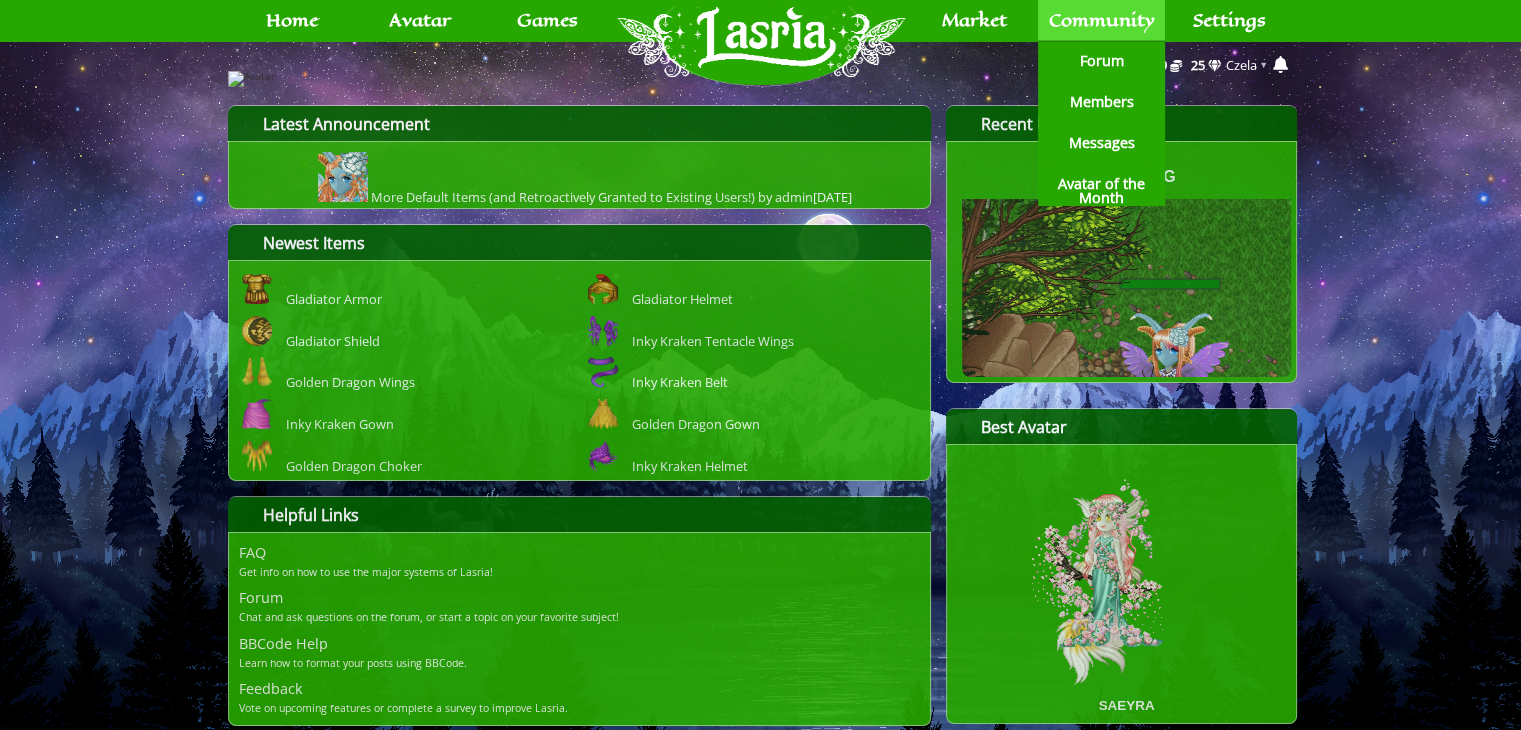 click on "Community" at bounding box center (1102, 20) 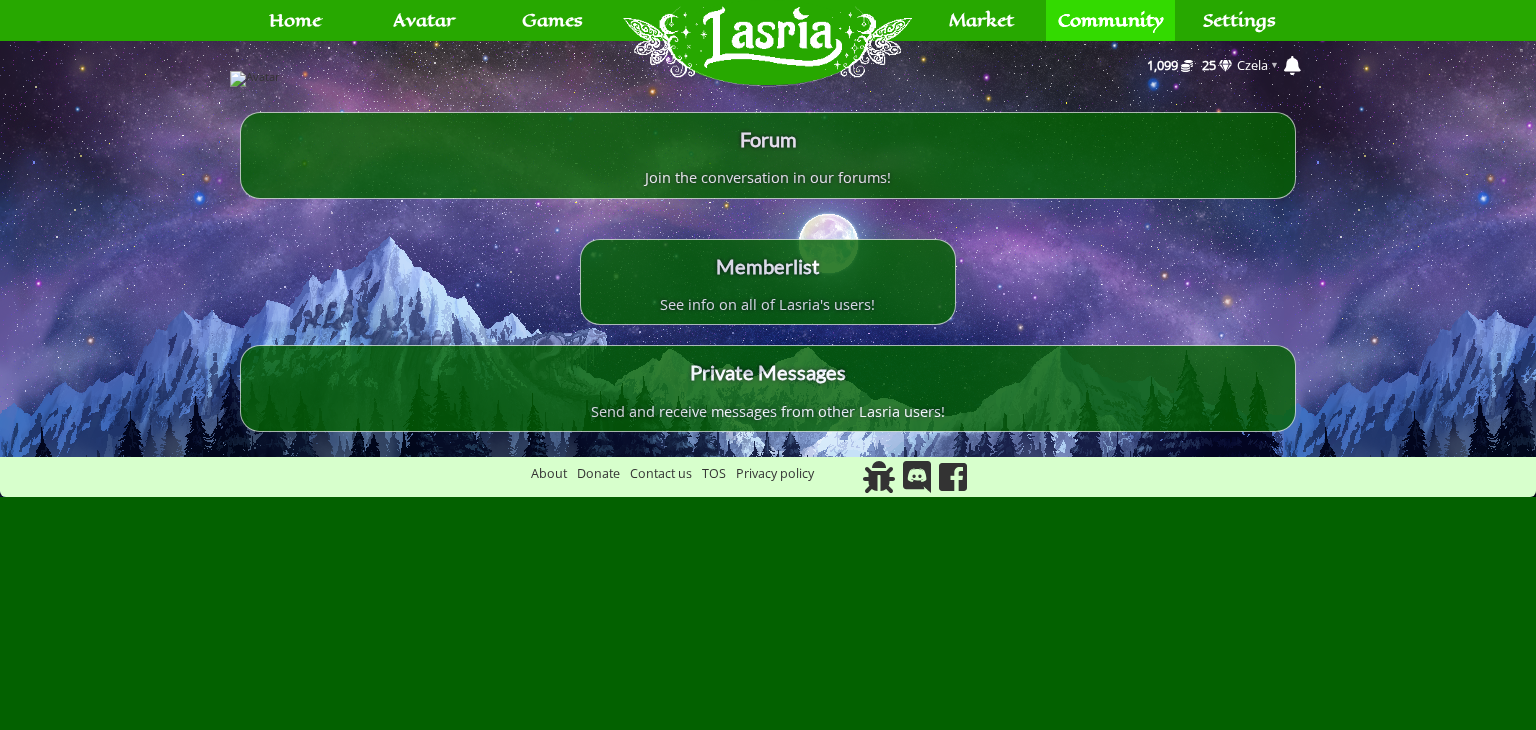 scroll, scrollTop: 0, scrollLeft: 0, axis: both 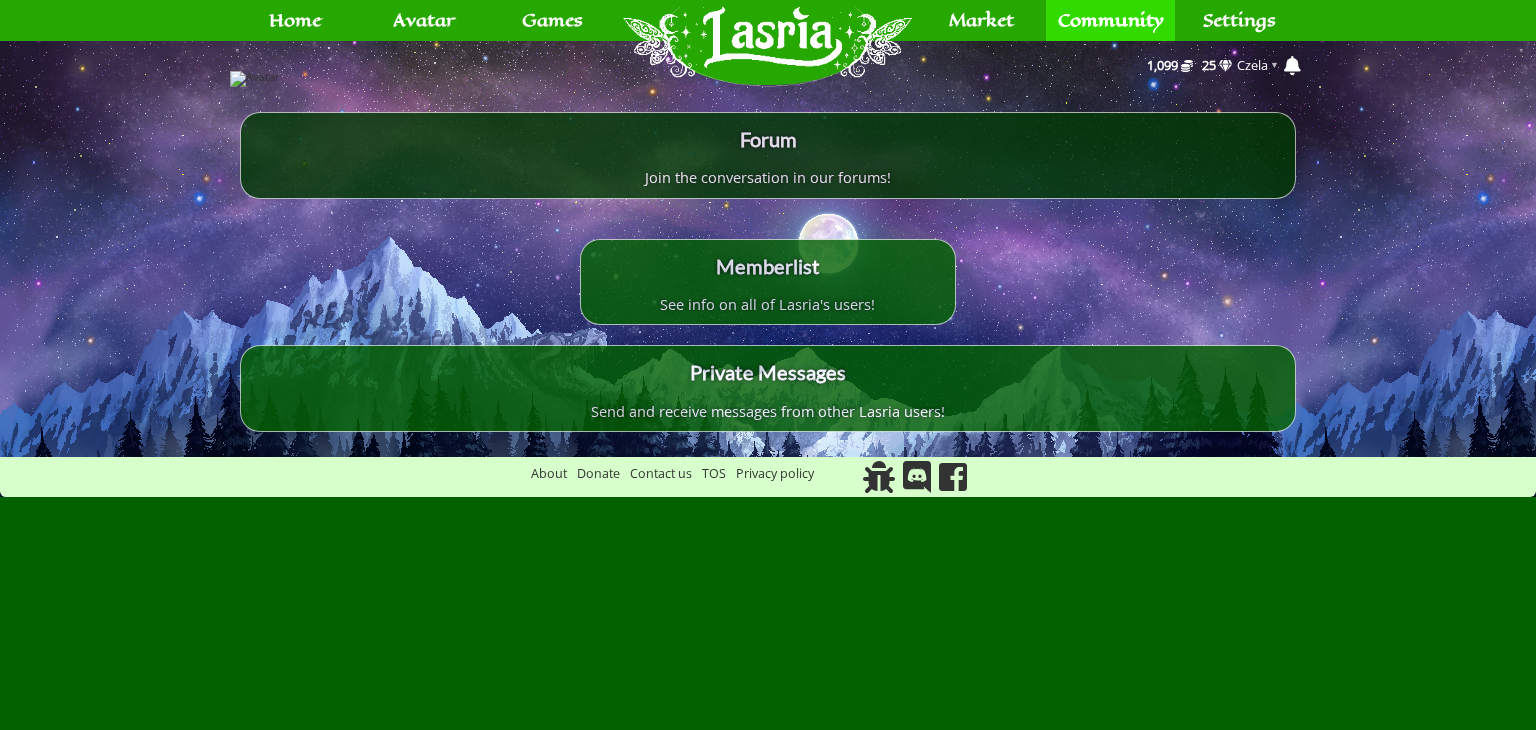 click on "Forum
Join the conversation in our forums!" at bounding box center [767, 155] 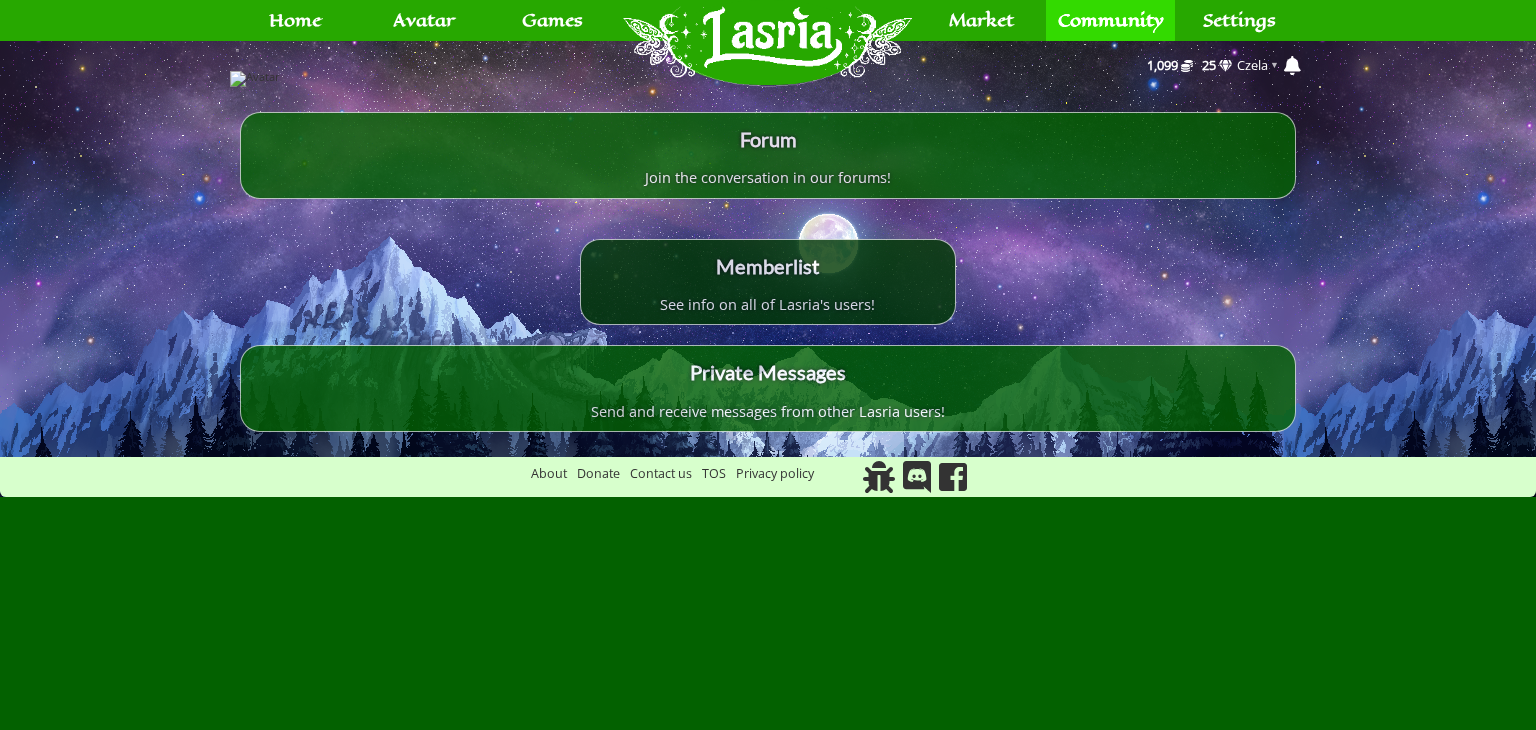click on "Memberlist" at bounding box center (768, 266) 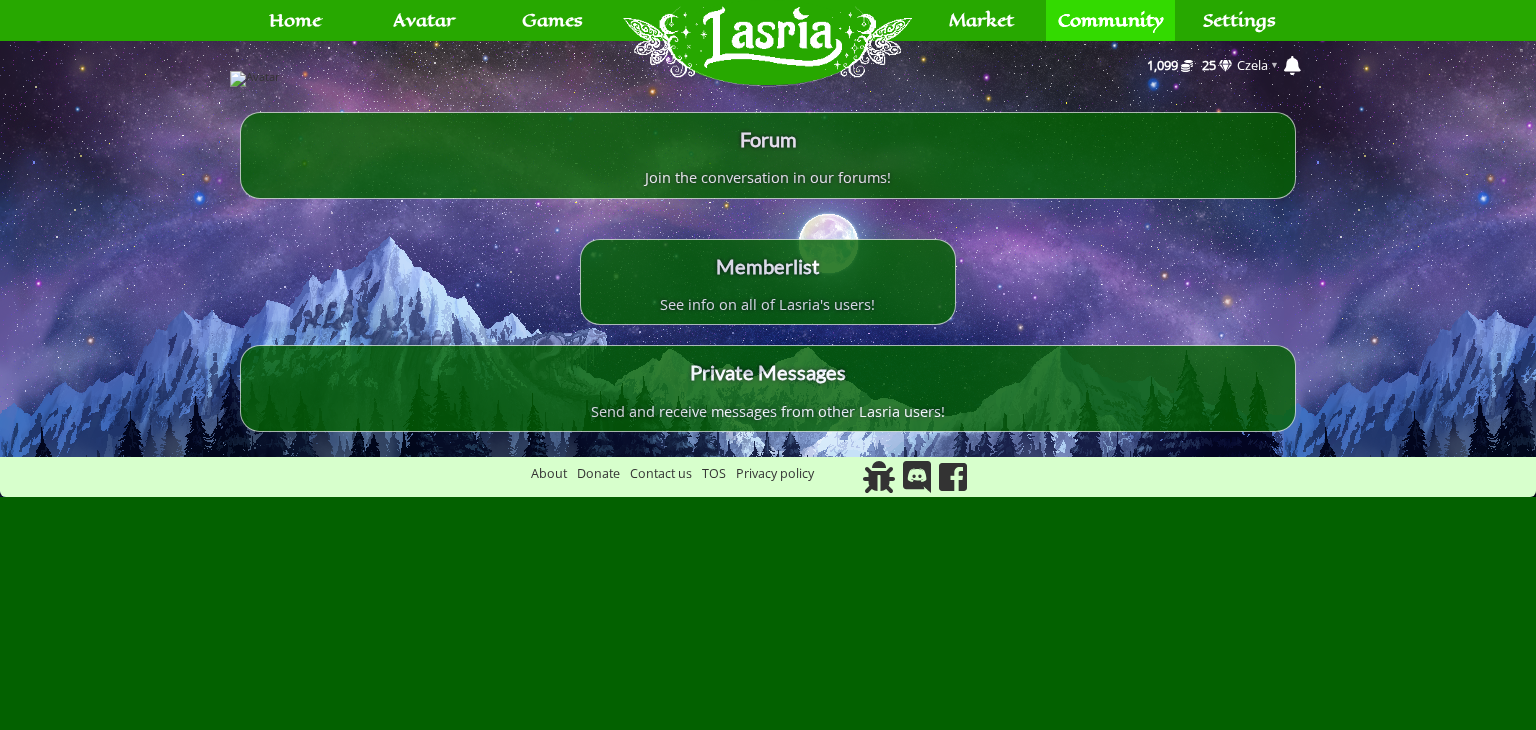 click on "Forum
Join the conversation in our forums!
Forum
Join the conversation in our forums!
Memberlist
See info on all of Lasria's users!
Memberlist
See info on all of Lasria's users!
Private Messages
Send and receive messages from other Lasria users!
Private Messages
Send and receive messages from other Lasria users!" at bounding box center [767, 272] 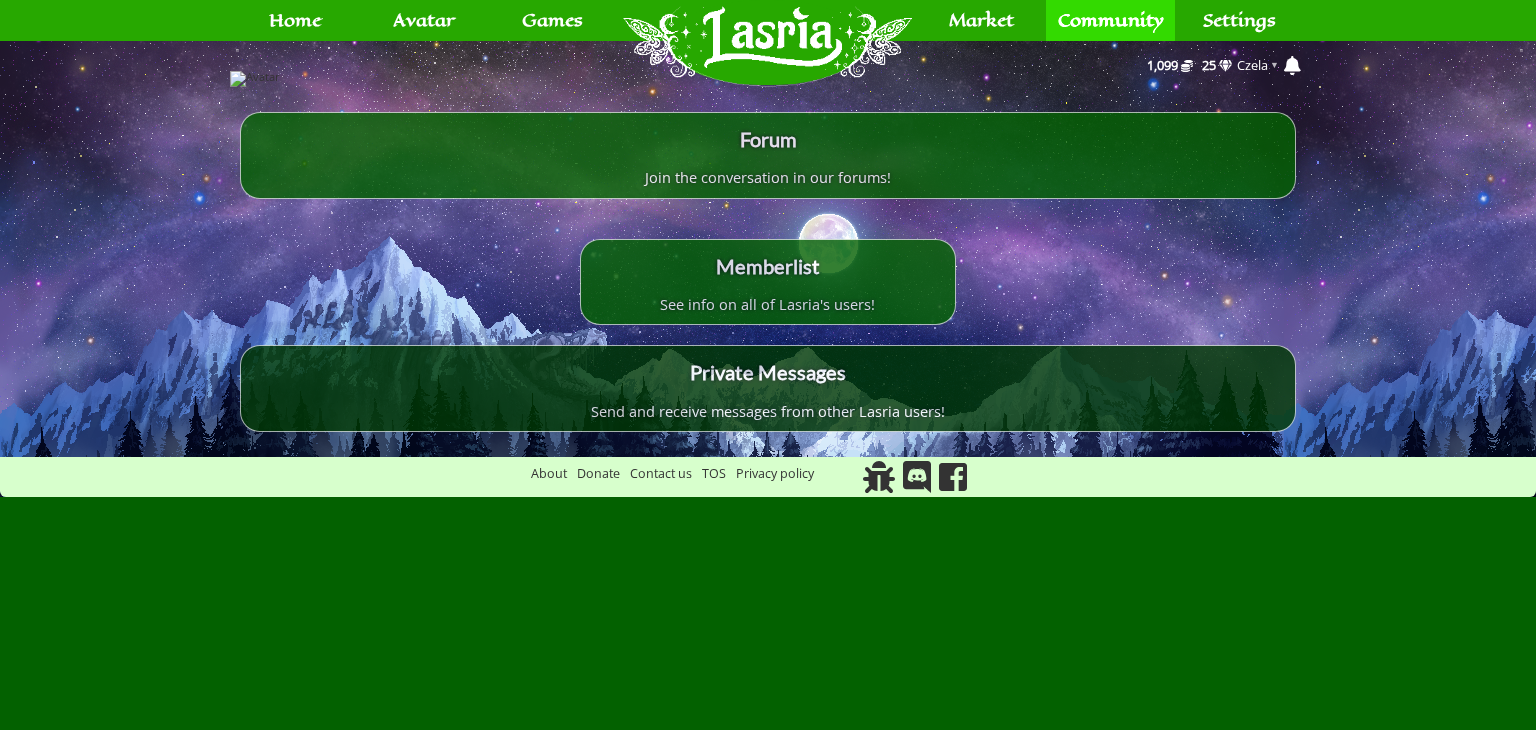 click on "Send and receive messages from other Lasria users!" at bounding box center [767, 177] 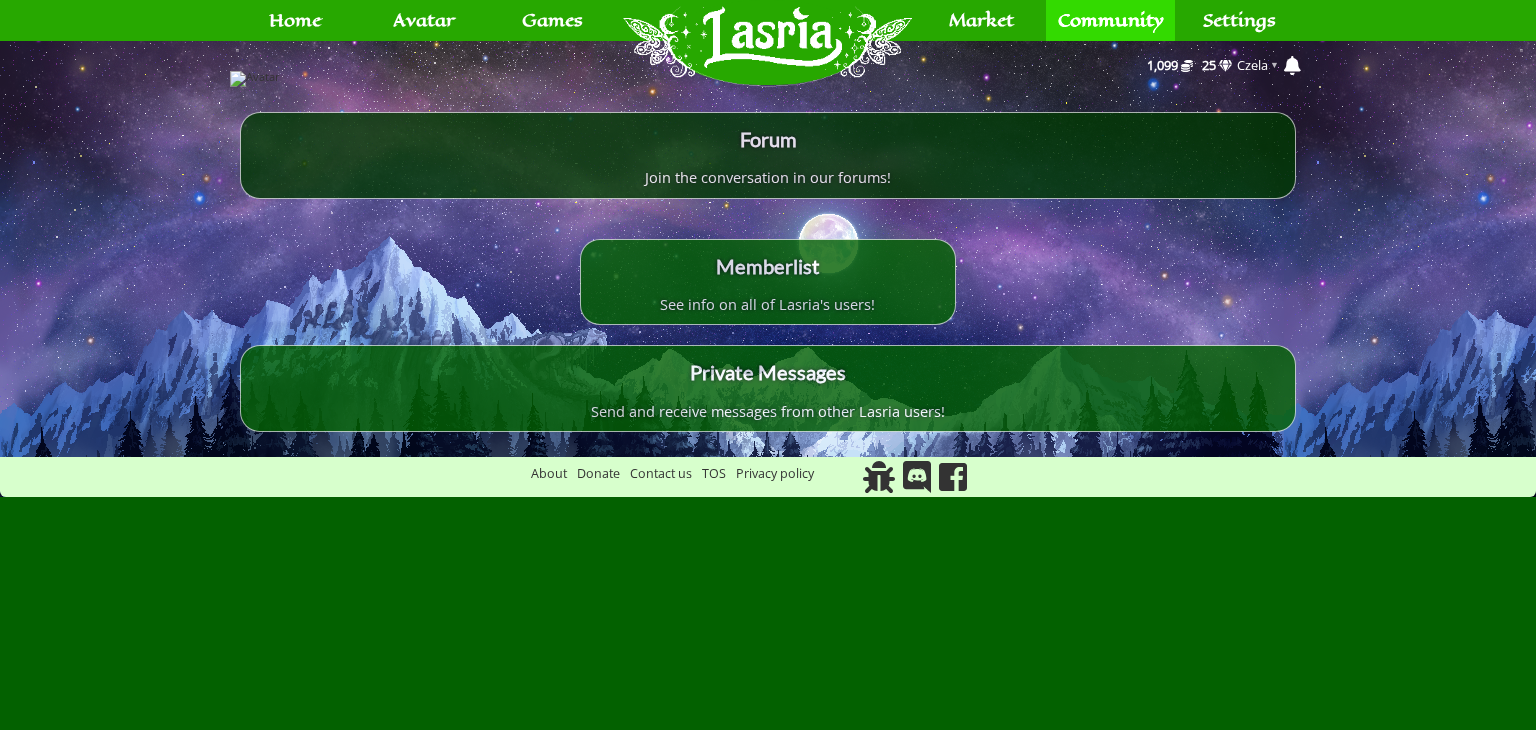 click on "Forum
Join the conversation in our forums!" at bounding box center [767, 155] 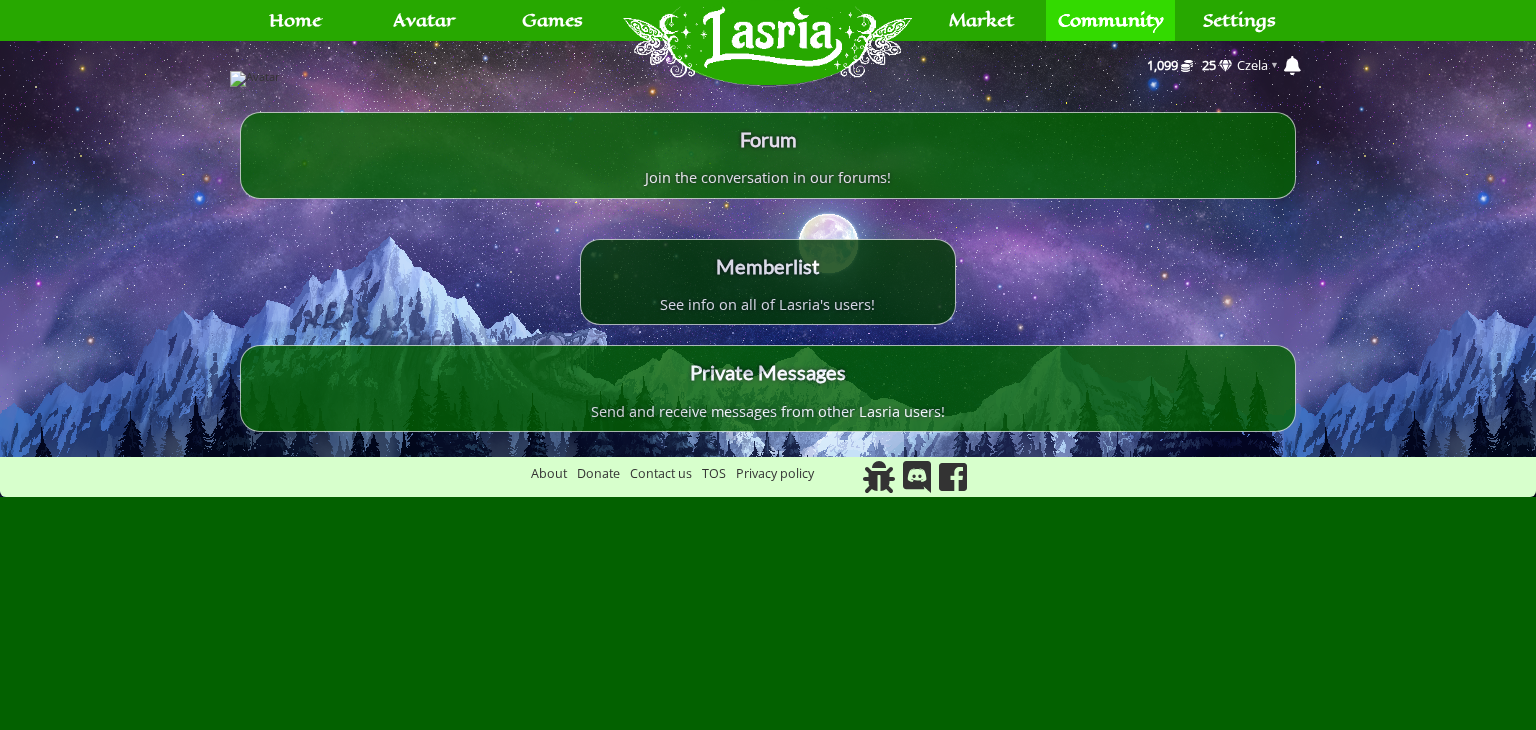 click on "Memberlist
See info on all of Lasria's users!" at bounding box center (768, 282) 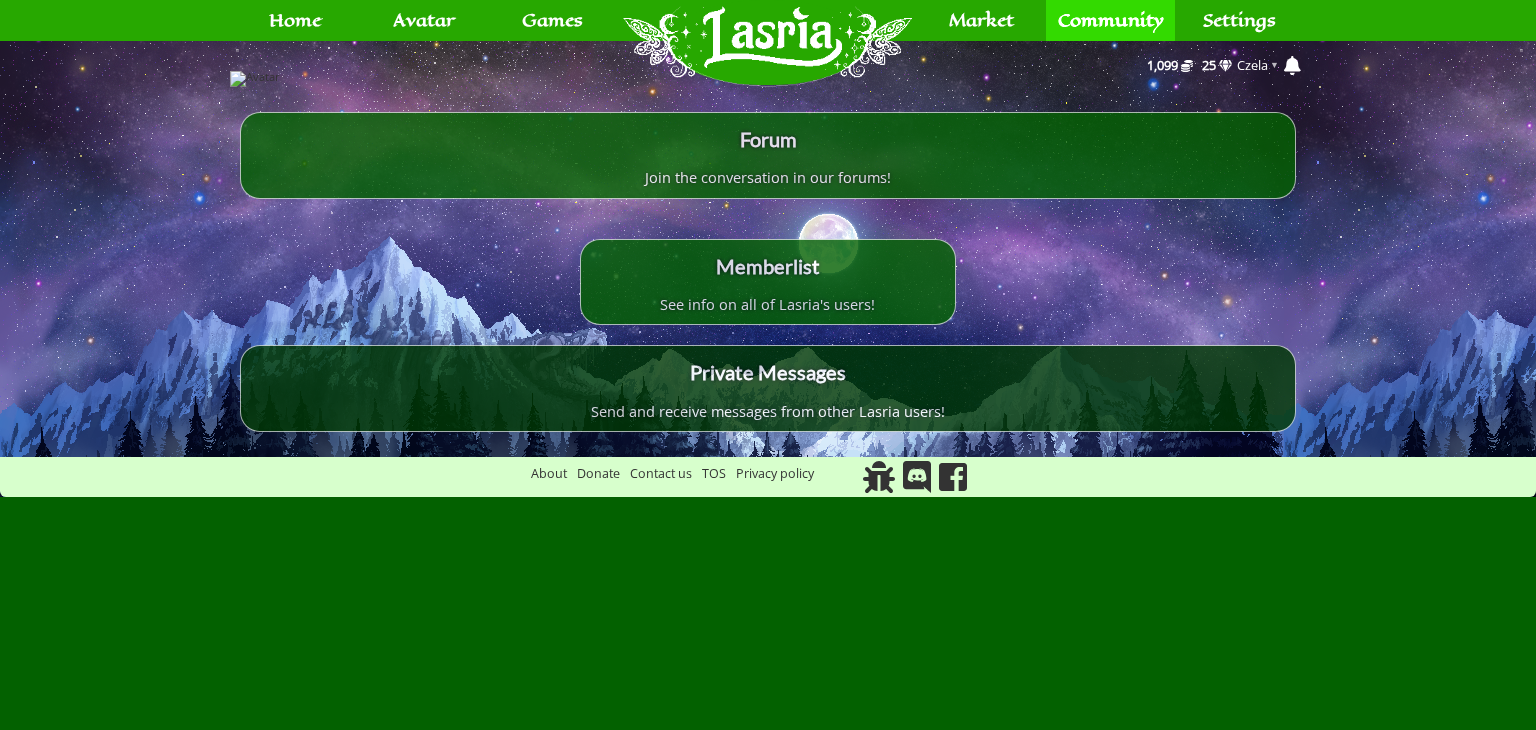 click on "Private Messages" at bounding box center [767, 139] 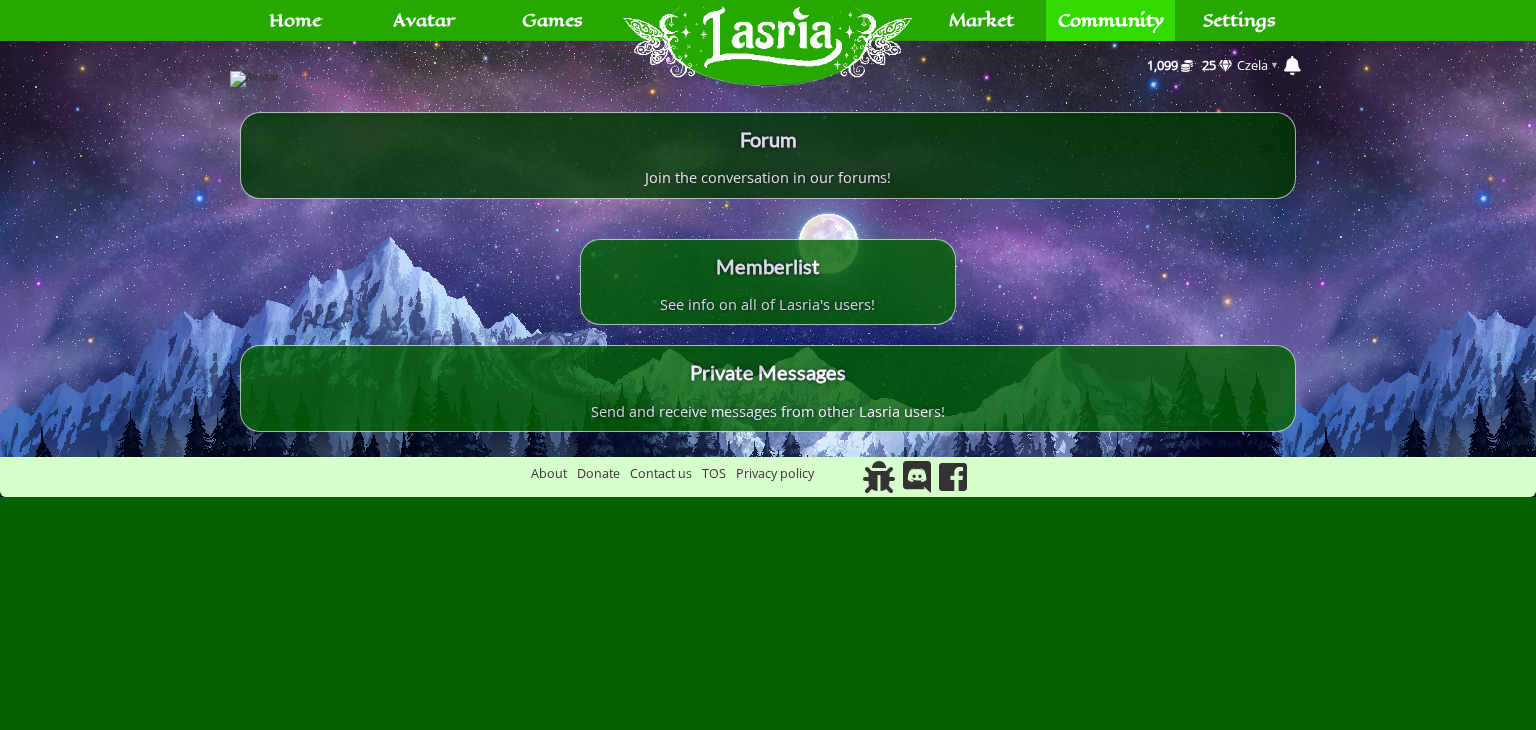 click on "Join the conversation in our forums!" at bounding box center [767, 177] 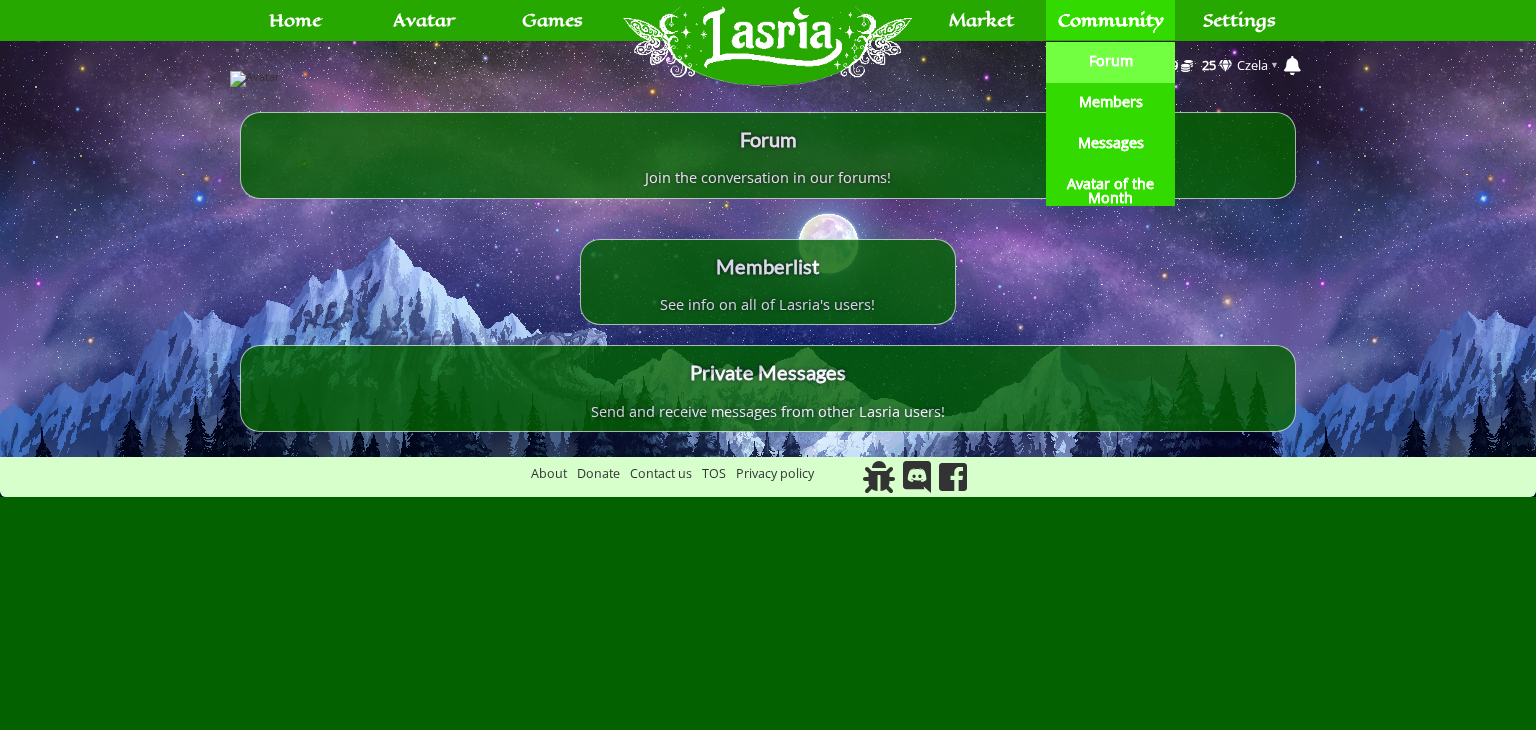 click on "Forum" at bounding box center (1111, 61) 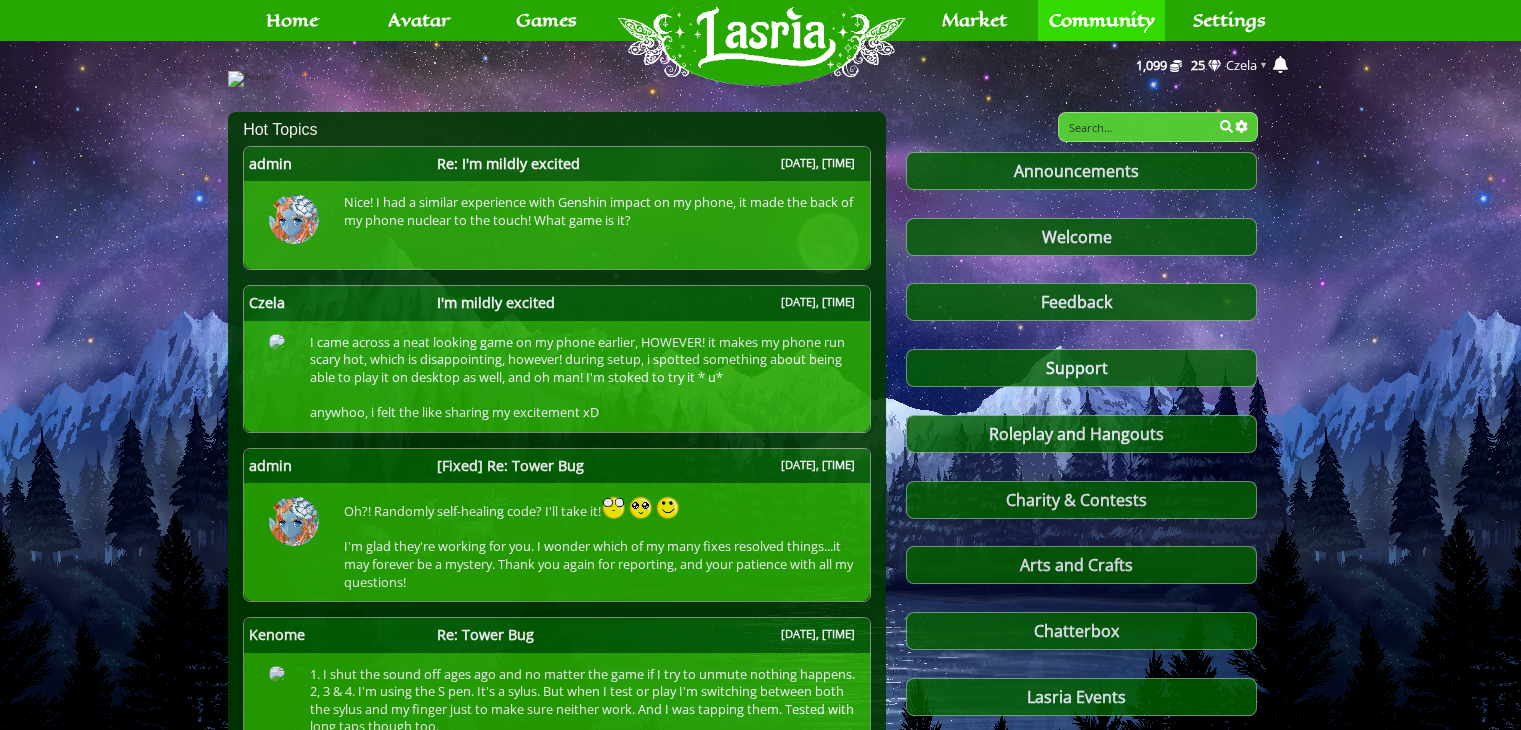 scroll, scrollTop: 0, scrollLeft: 0, axis: both 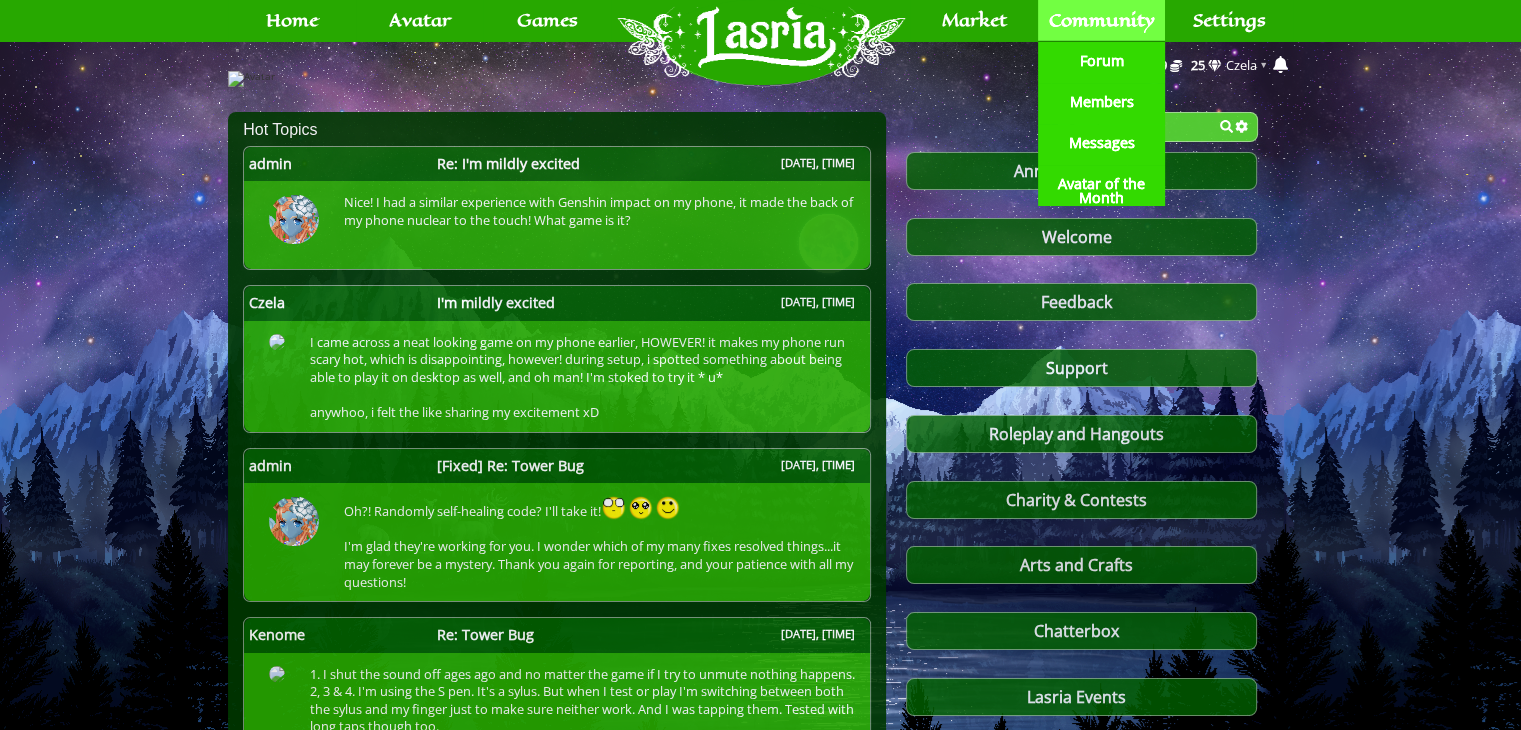 click on "Community" at bounding box center (1102, 20) 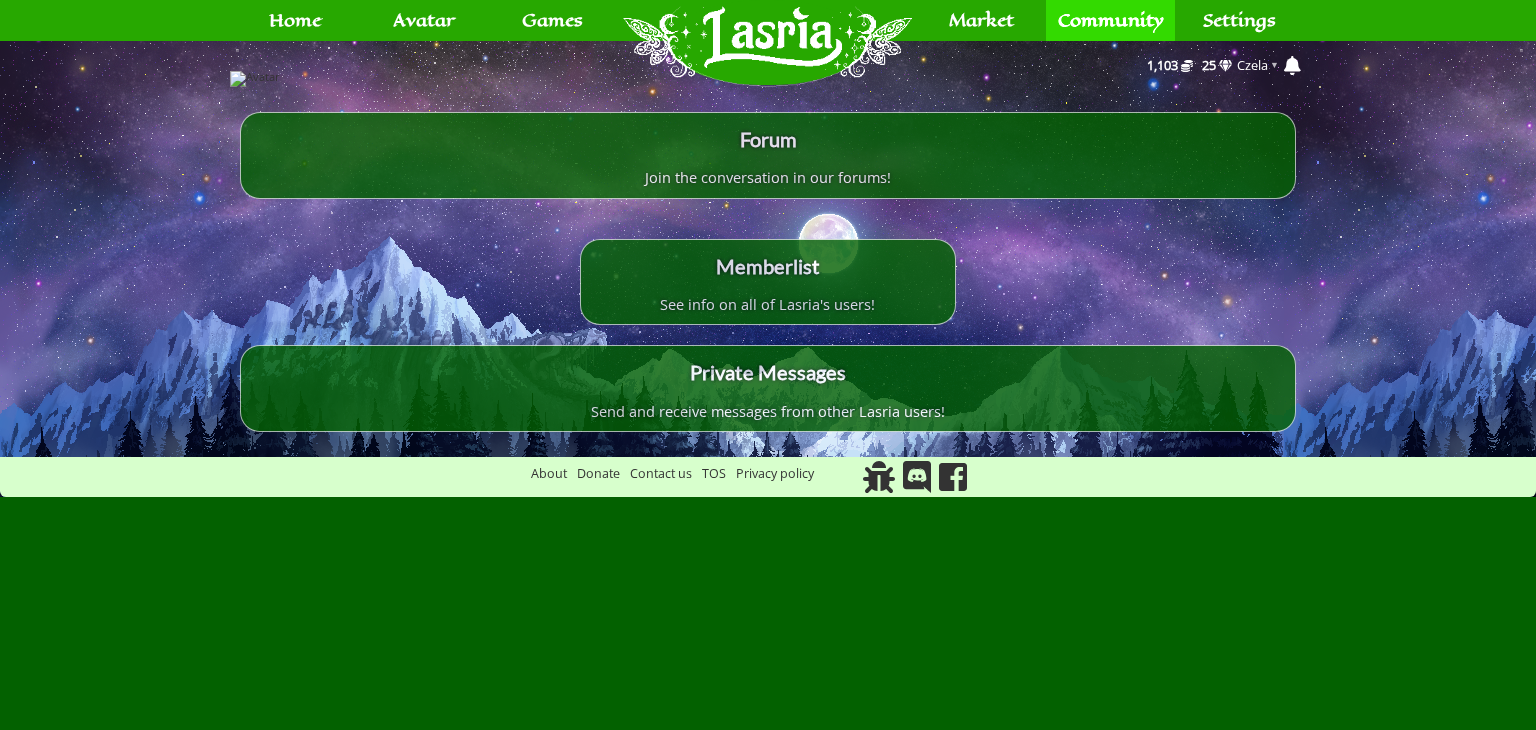 scroll, scrollTop: 0, scrollLeft: 0, axis: both 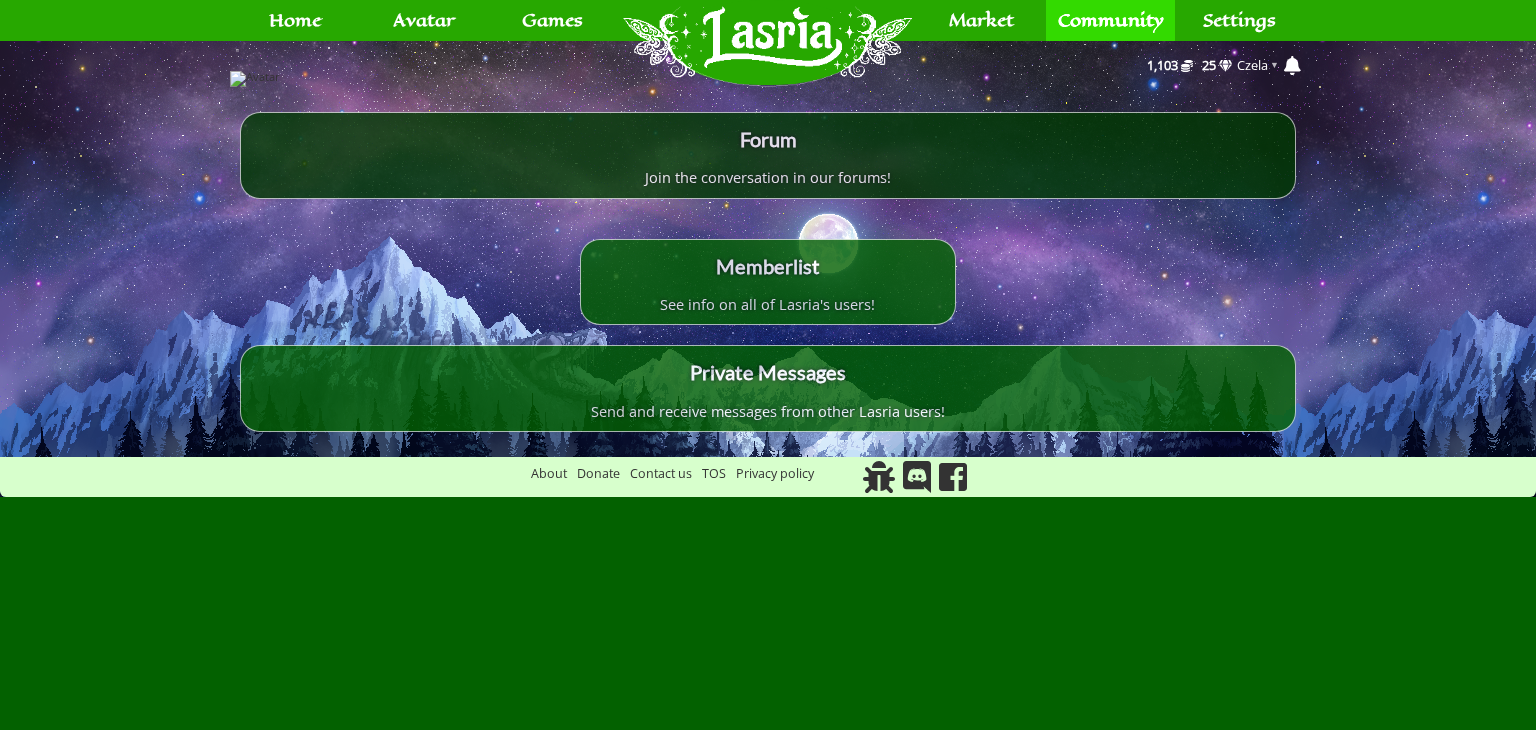 click on "Join the conversation in our forums!" at bounding box center (767, 177) 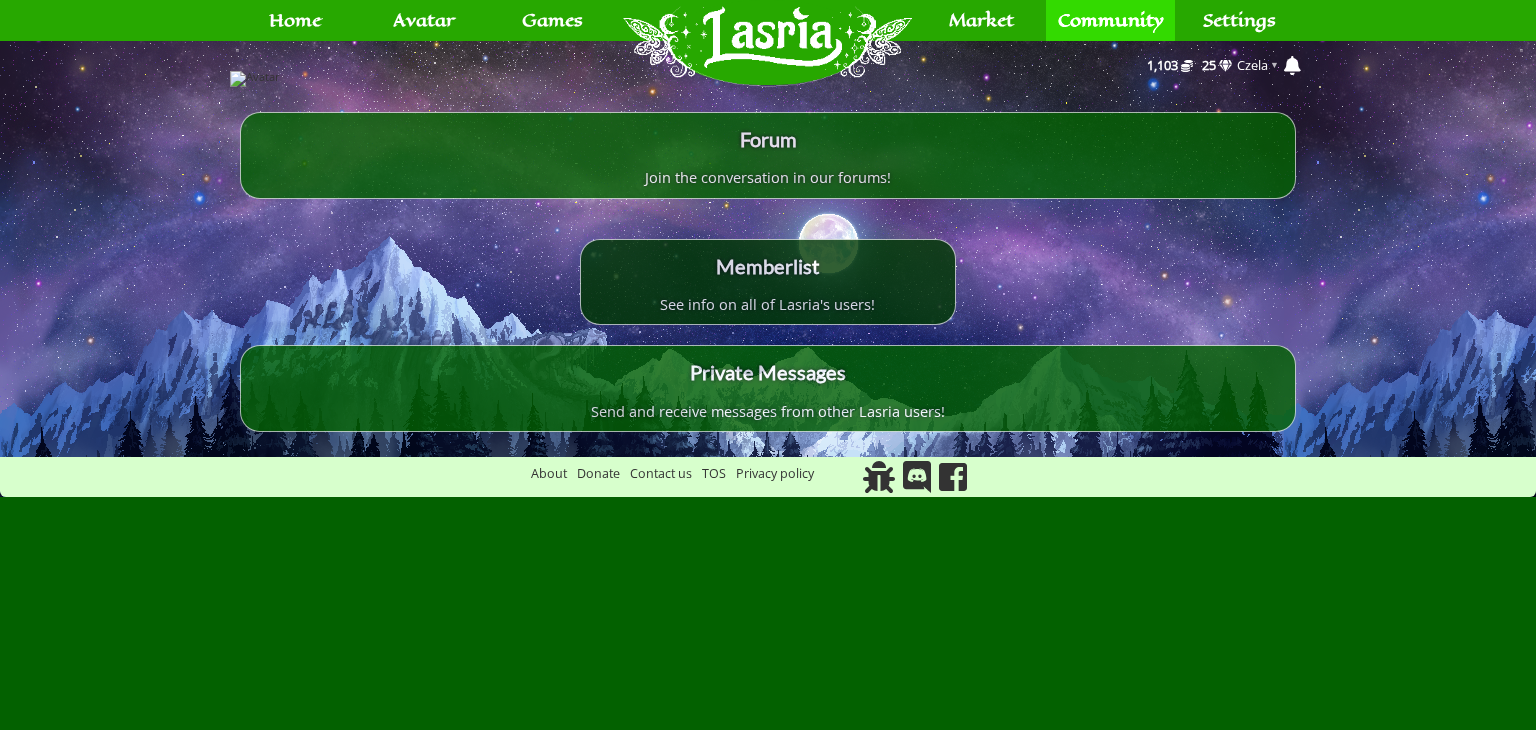 click on "See info on all of Lasria's users!" at bounding box center (768, 304) 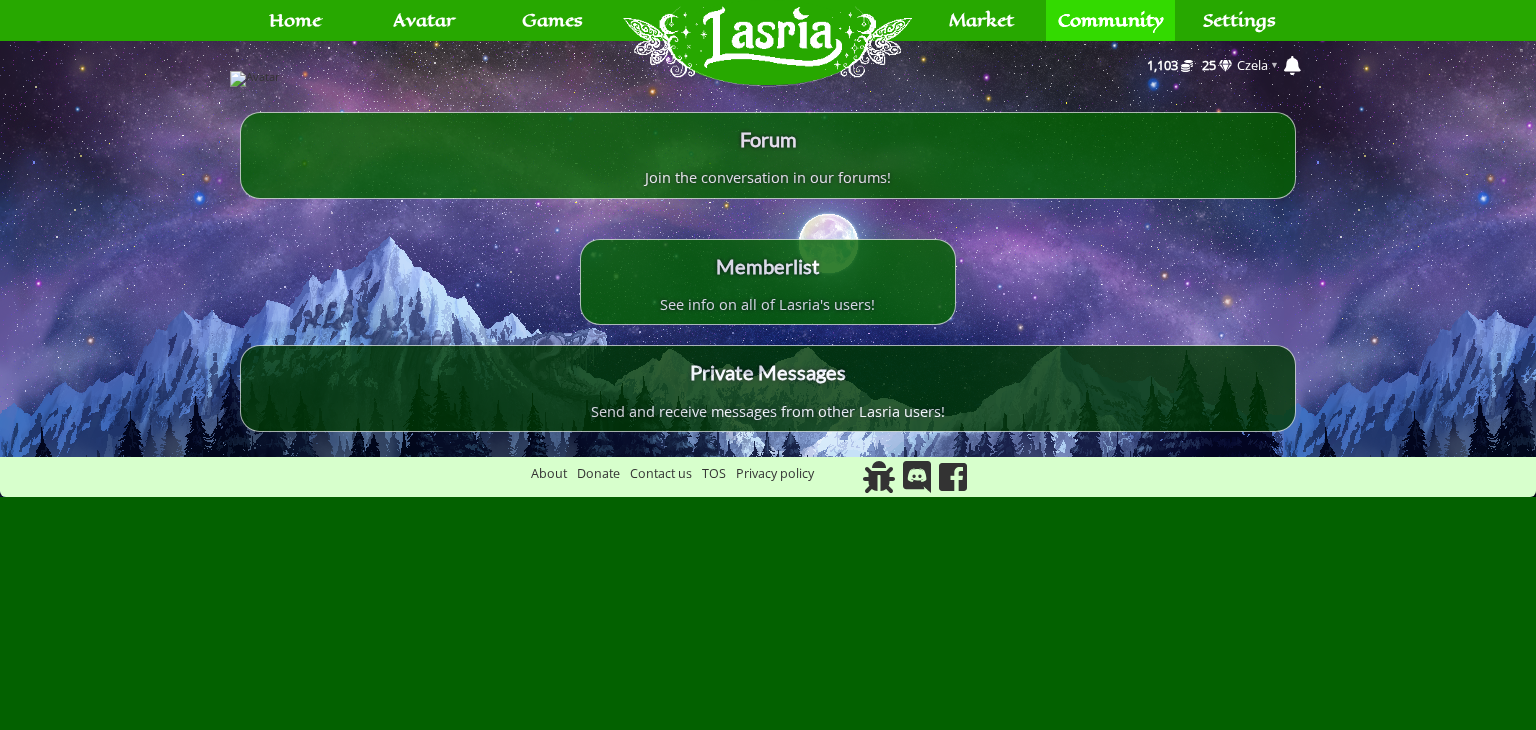 click on "Private Messages
Send and receive messages from other Lasria users!" at bounding box center (767, 388) 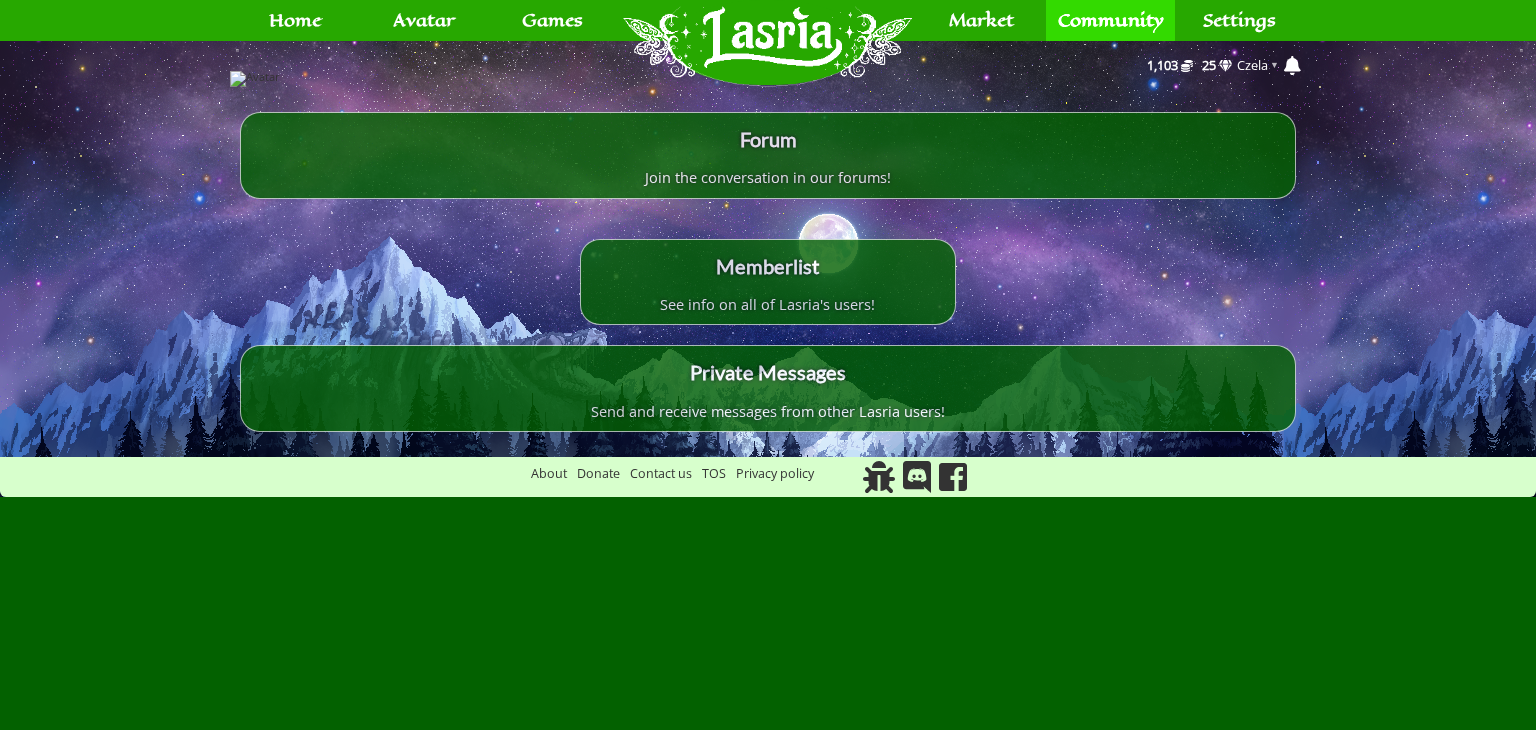 click on "369
Home
Avatar
Abilities
Crafting
Wardrobe
Inventory
Account
Games
RPG
Minigames" at bounding box center (768, 248) 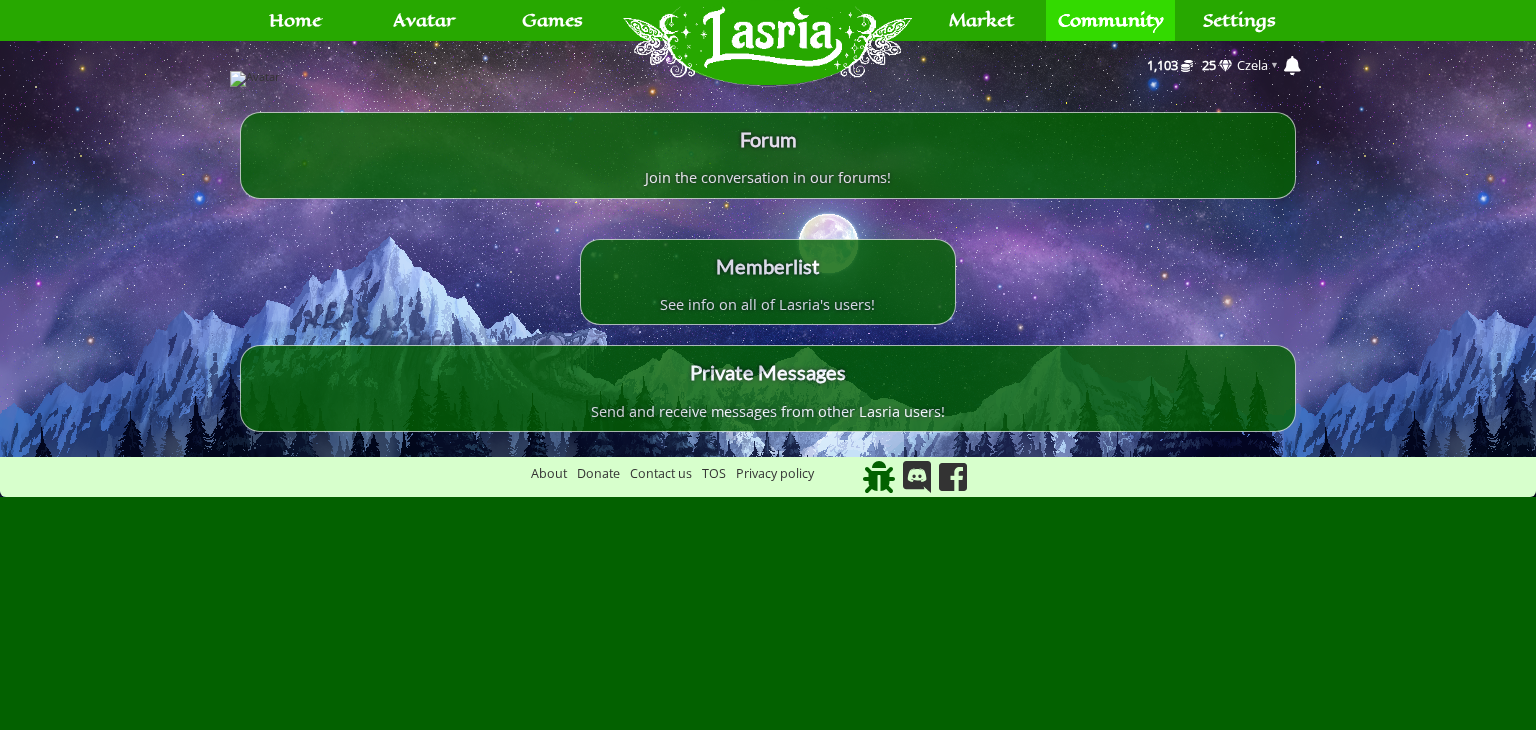click at bounding box center [879, 477] 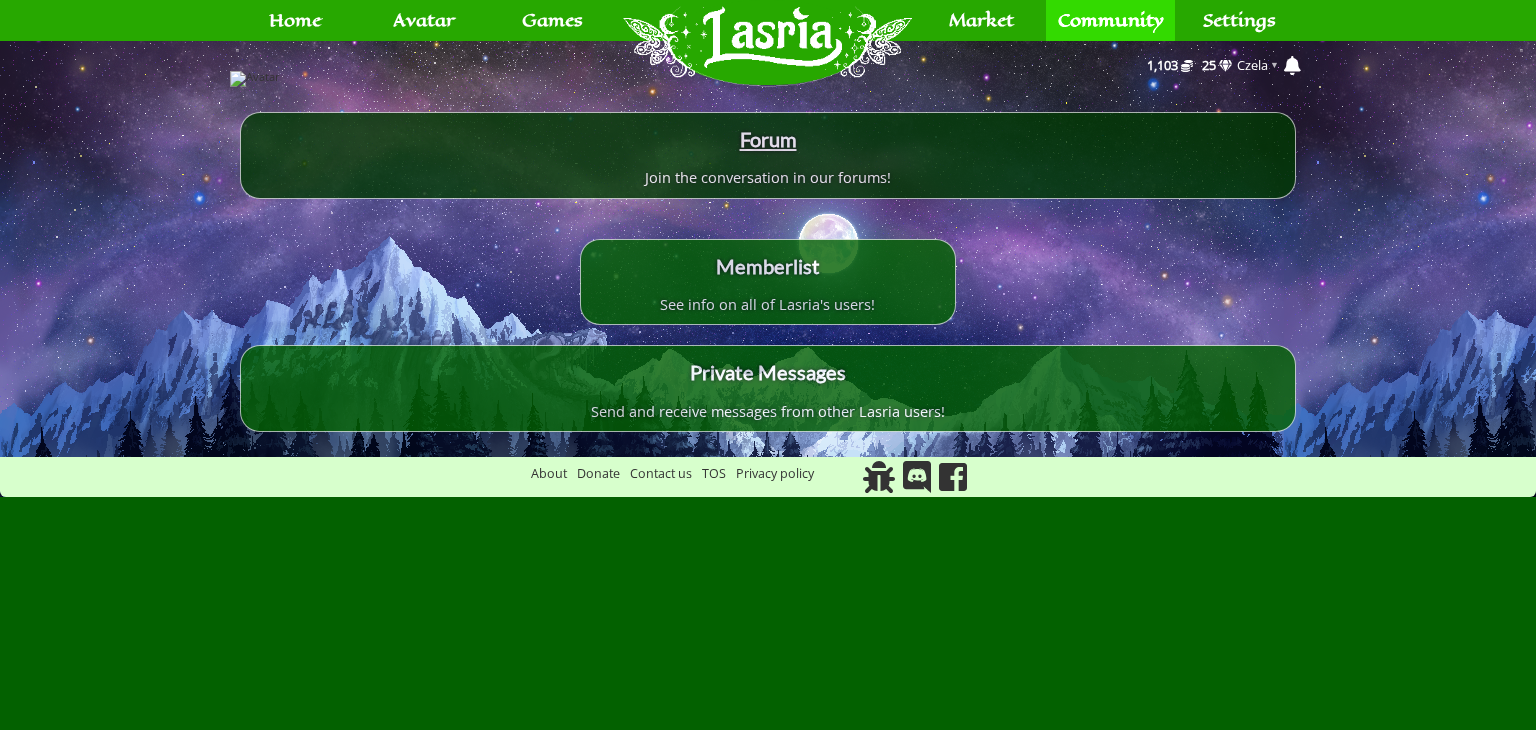 click on "Forum" at bounding box center [768, 139] 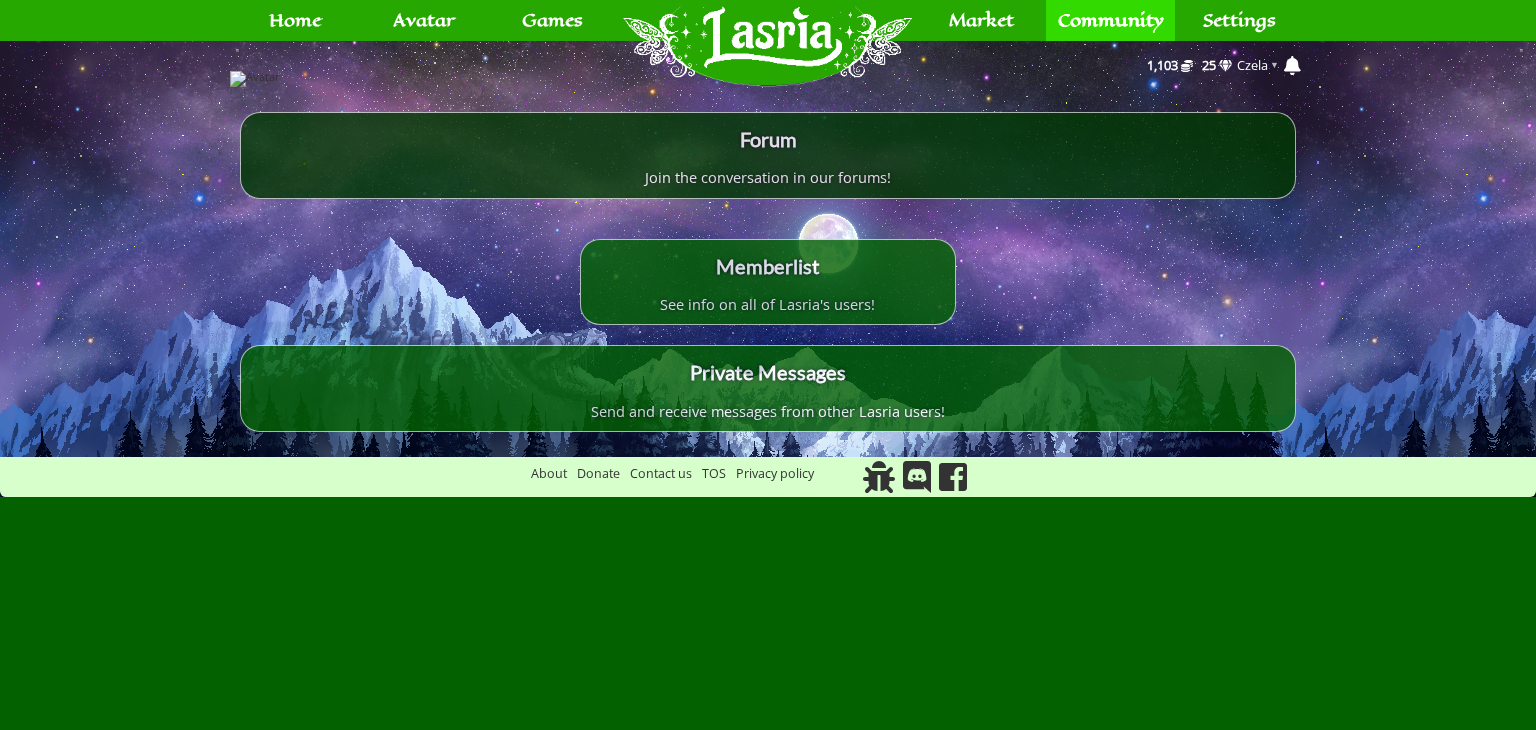 click on "Forum" at bounding box center [767, 139] 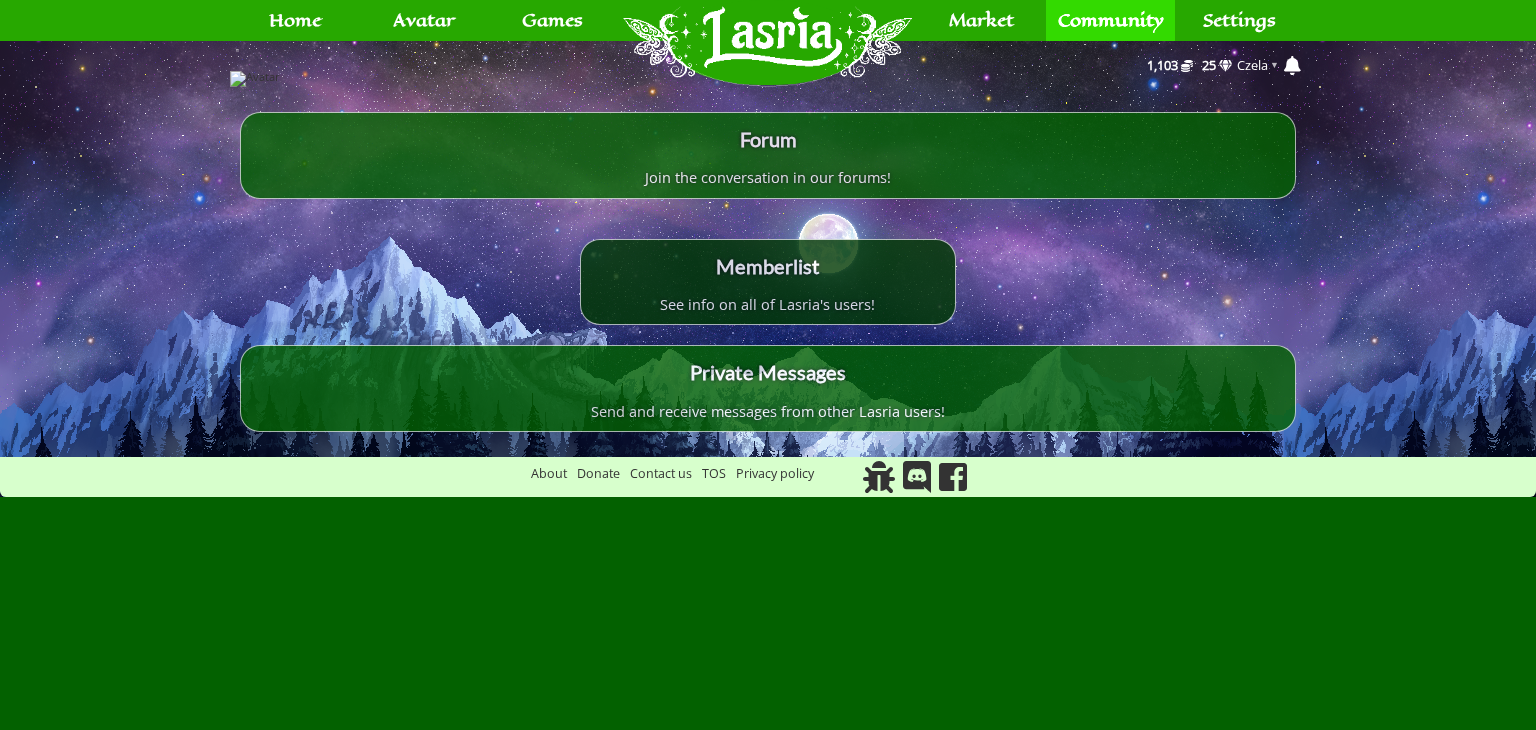 click on "Memberlist" at bounding box center (768, 266) 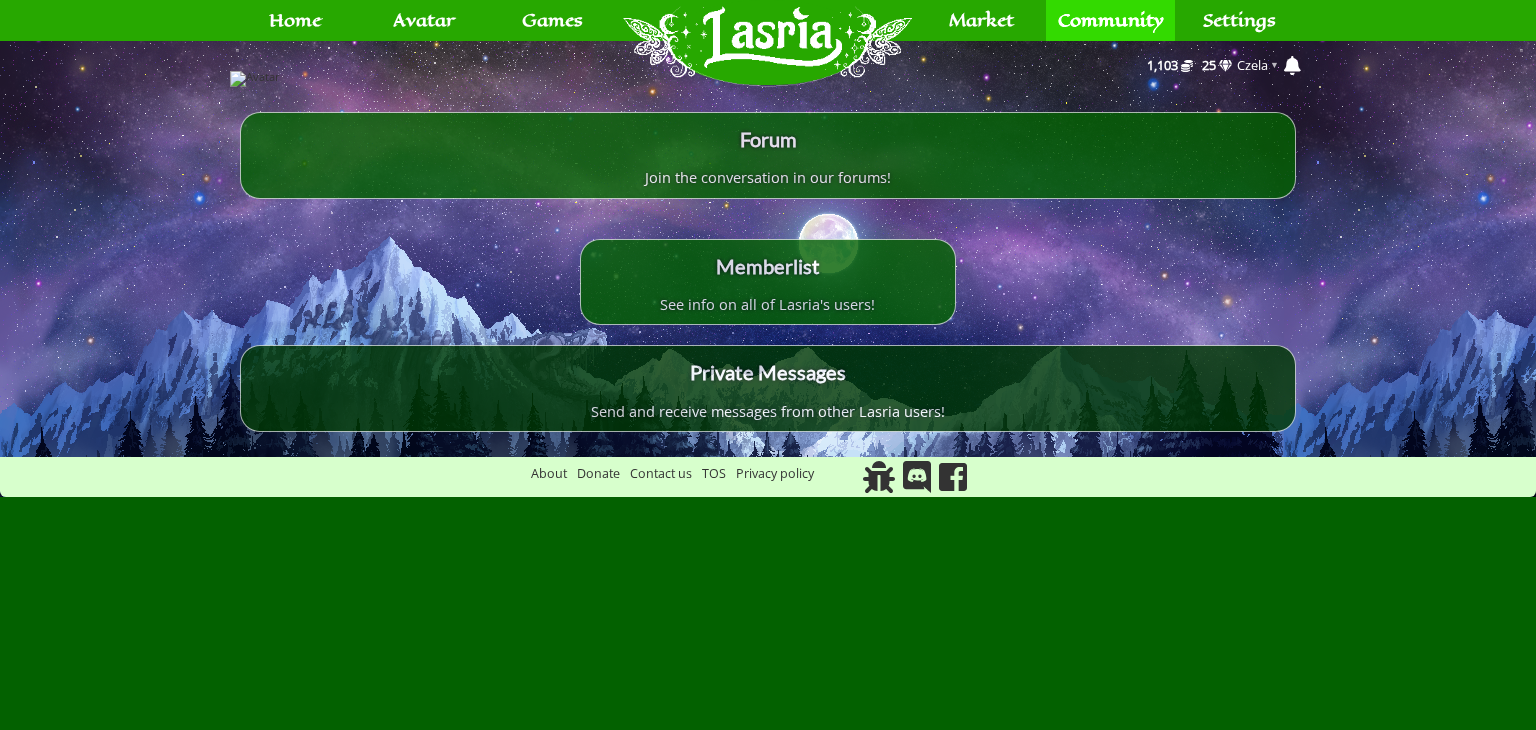 click on "Private Messages" at bounding box center [767, 139] 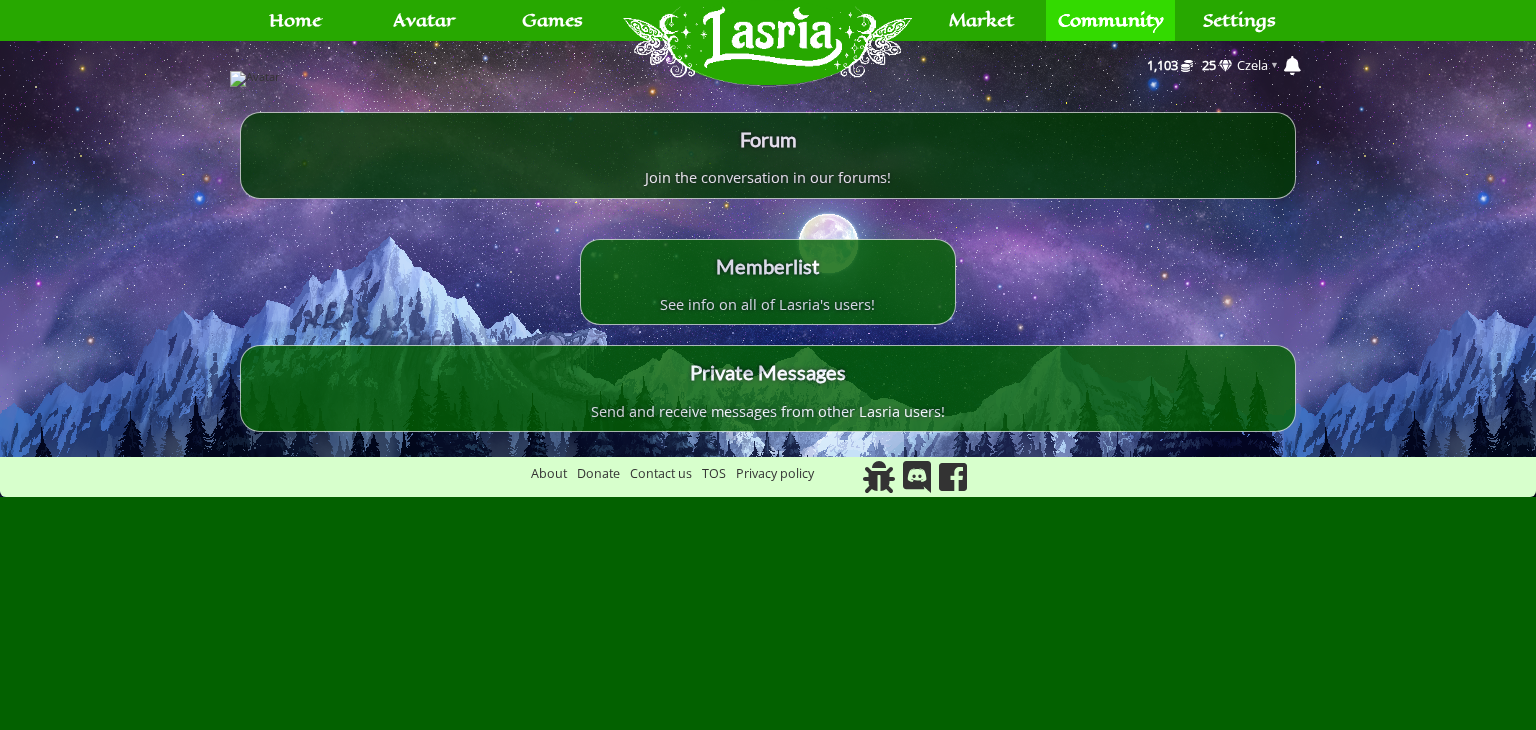 click on "Forum" at bounding box center [767, 139] 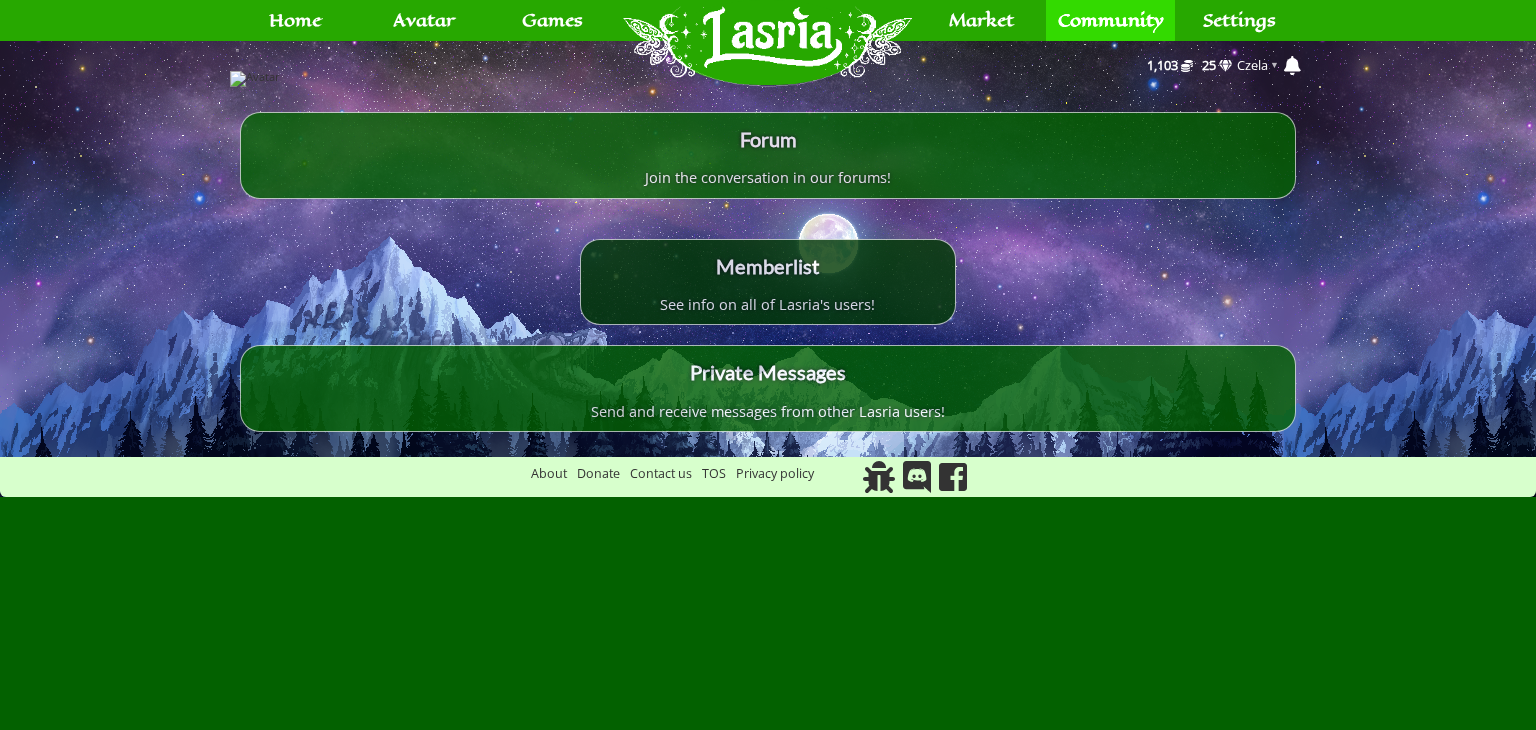 click on "Memberlist" at bounding box center [768, 266] 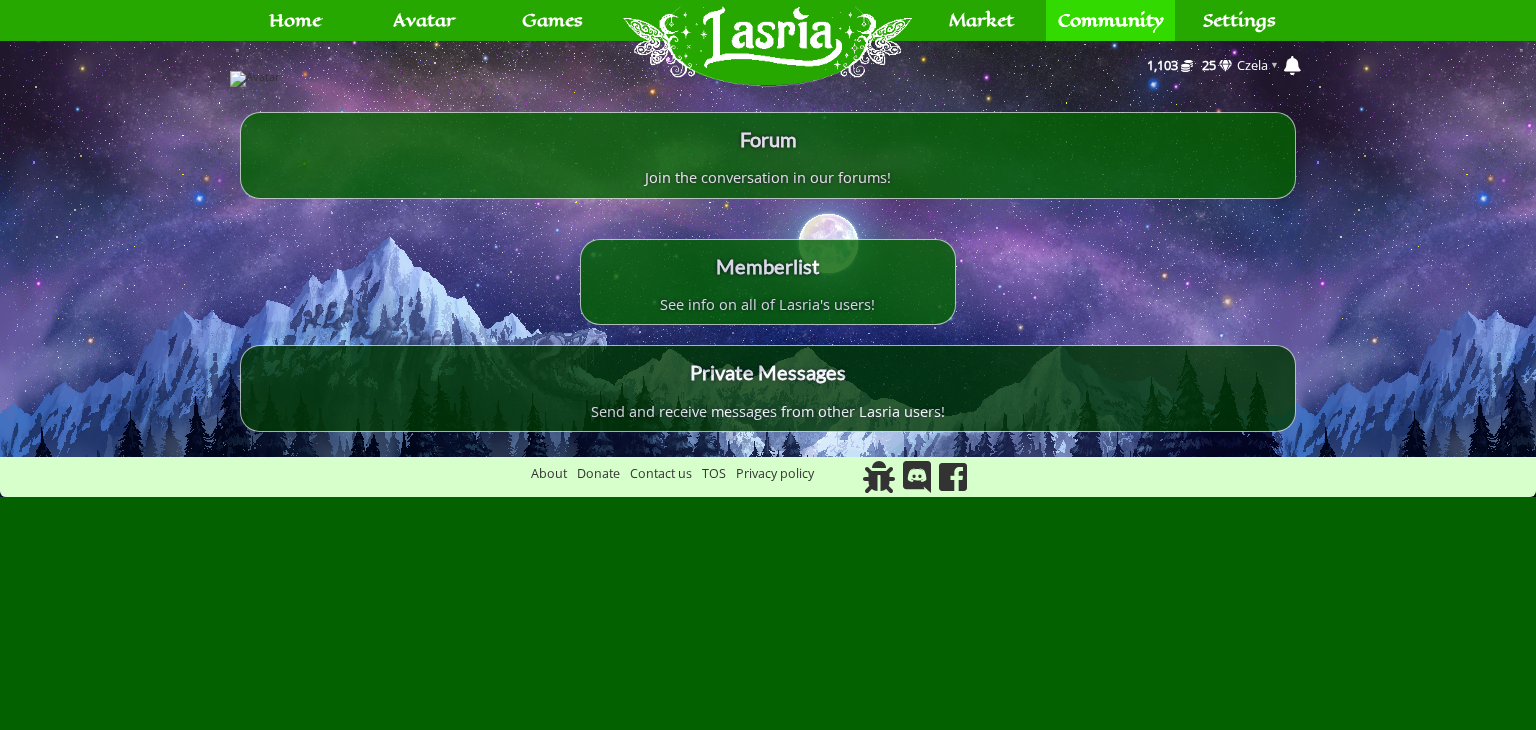 click on "Private Messages
Send and receive messages from other Lasria users!" at bounding box center [767, 388] 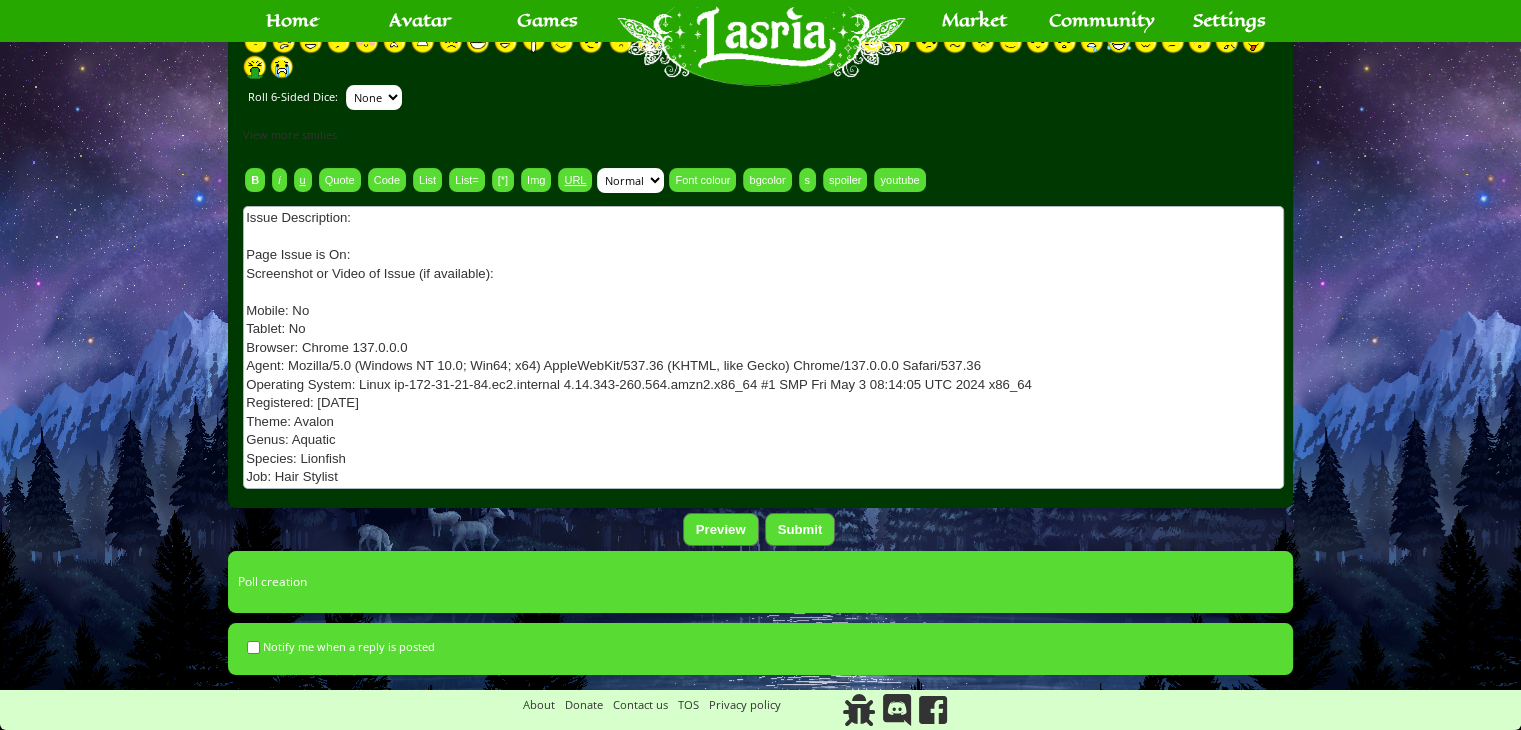 scroll, scrollTop: 300, scrollLeft: 0, axis: vertical 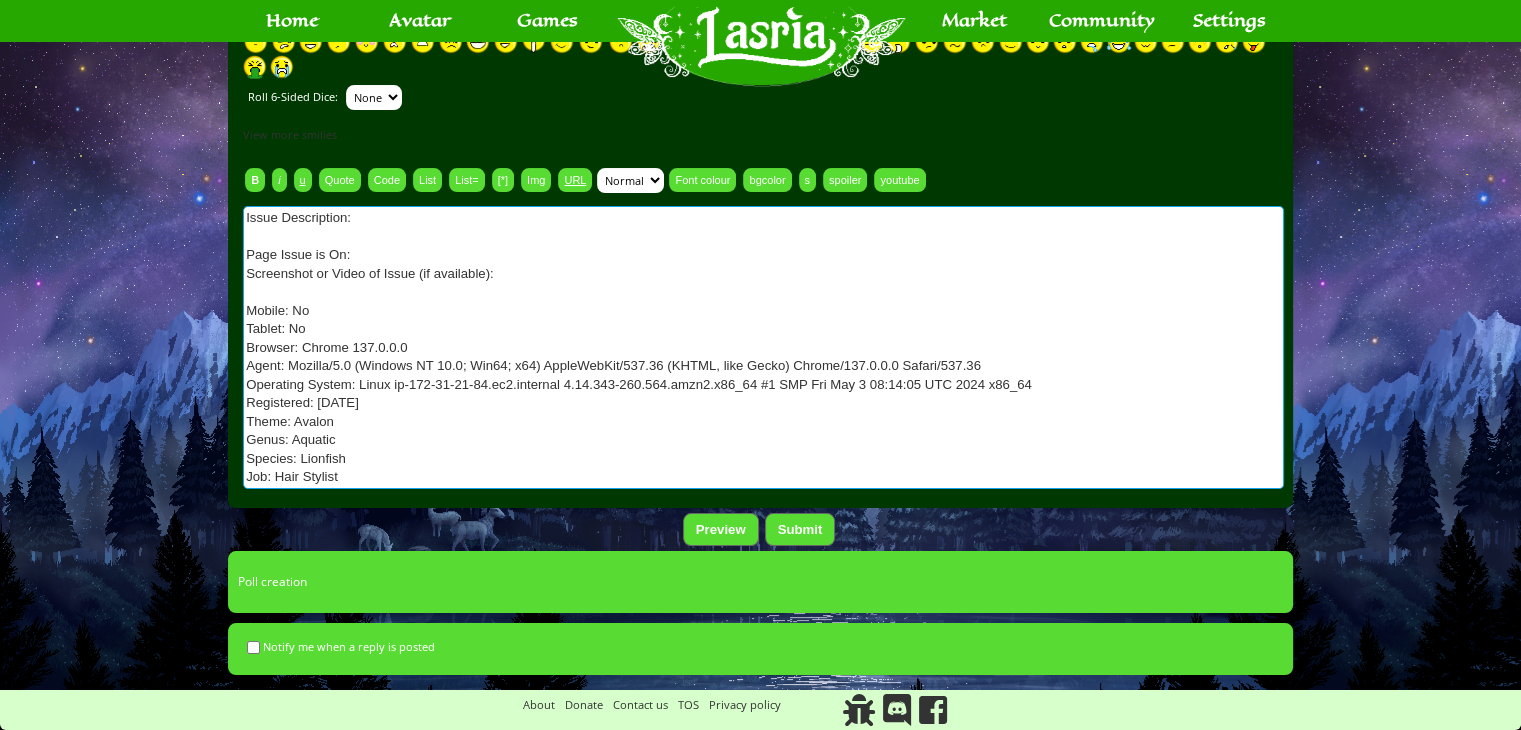 click on "Issue Description:
Page Issue is On:
Screenshot or Video of Issue (if available):
Mobile: No
Tablet: No
Browser: Chrome 137.0.0.0
Agent: Mozilla/5.0 (Windows NT 10.0; Win64; x64) AppleWebKit/537.36 (KHTML, like Gecko) Chrome/137.0.0.0 Safari/537.36
Operating System: Linux ip-172-31-21-84.ec2.internal 4.14.343-260.564.amzn2.x86_64 #1 SMP Fri May 3 08:14:05 UTC 2024 x86_64
Registered: [DATE]
Theme: Avalon
Genus: Aquatic
Species: Lionfish
Job: Hair Stylist" at bounding box center (763, 347) 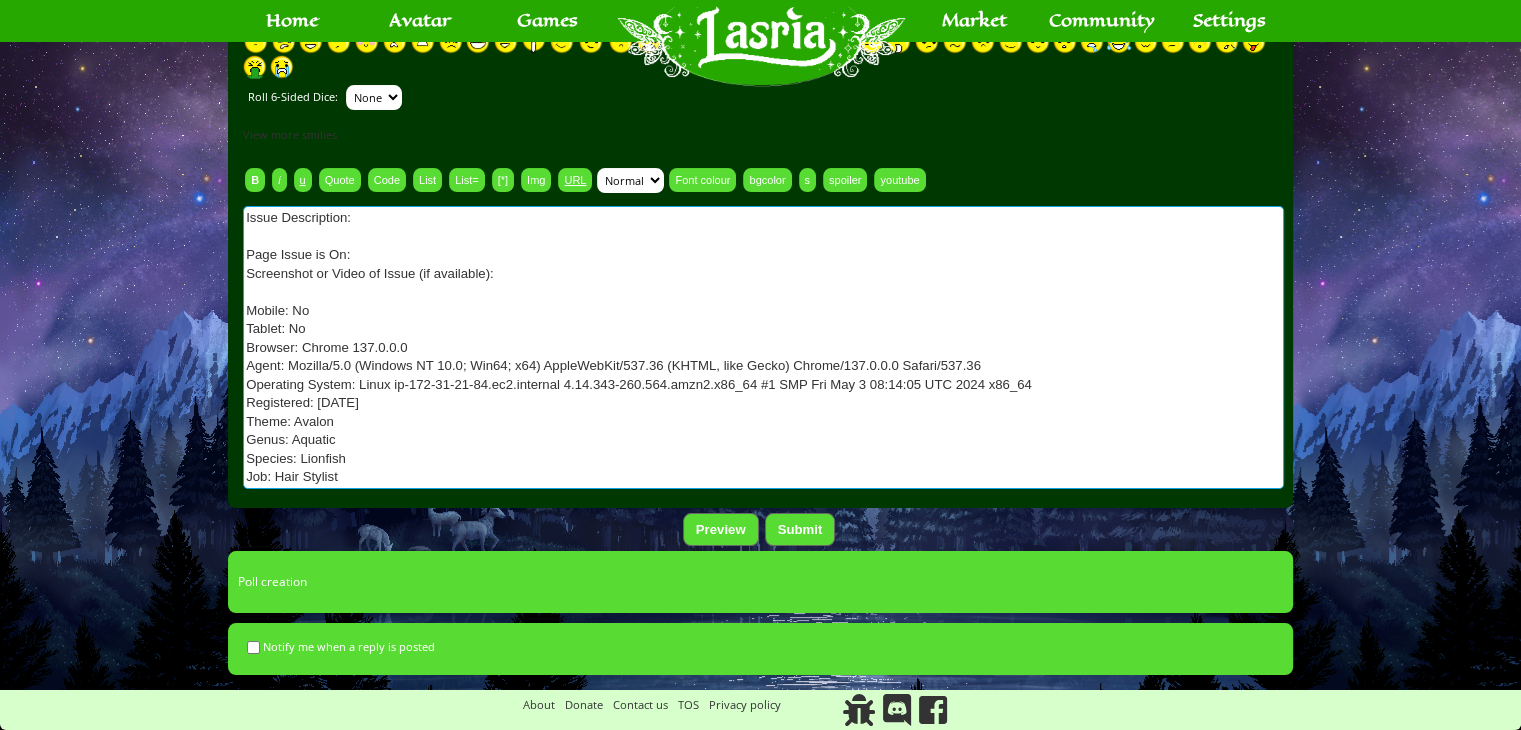paste on "v" 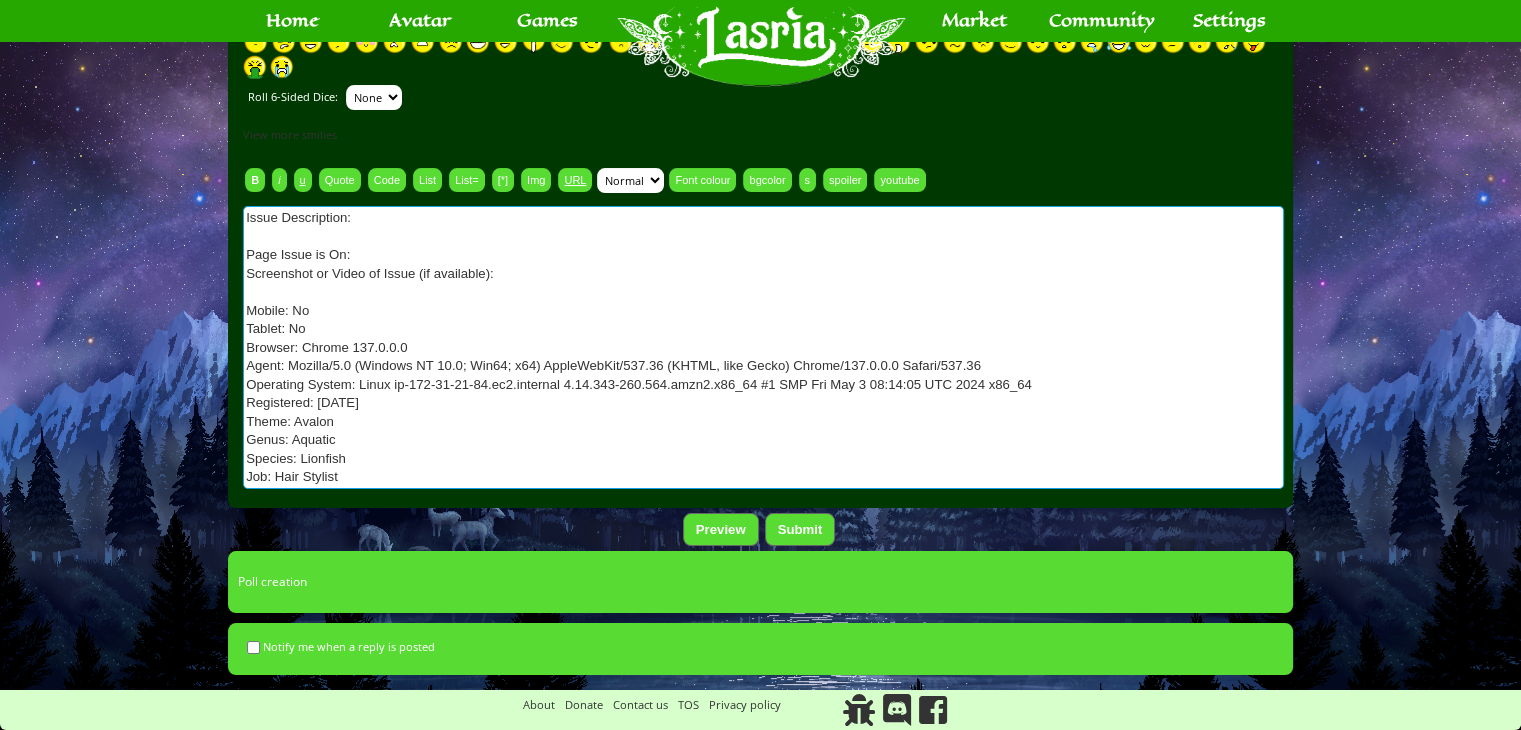 click on "Issue Description:
Page Issue is On:
Screenshot or Video of Issue (if available):
Mobile: No
Tablet: No
Browser: Chrome 137.0.0.0
Agent: Mozilla/5.0 (Windows NT 10.0; Win64; x64) AppleWebKit/537.36 (KHTML, like Gecko) Chrome/137.0.0.0 Safari/537.36
Operating System: Linux ip-172-31-21-84.ec2.internal 4.14.343-260.564.amzn2.x86_64 #1 SMP Fri May 3 08:14:05 UTC 2024 x86_64
Registered: May 19, 2020
Theme: Avalon
Genus: Aquatic
Species: Lionfish
Job: Hair Stylist" at bounding box center (763, 347) 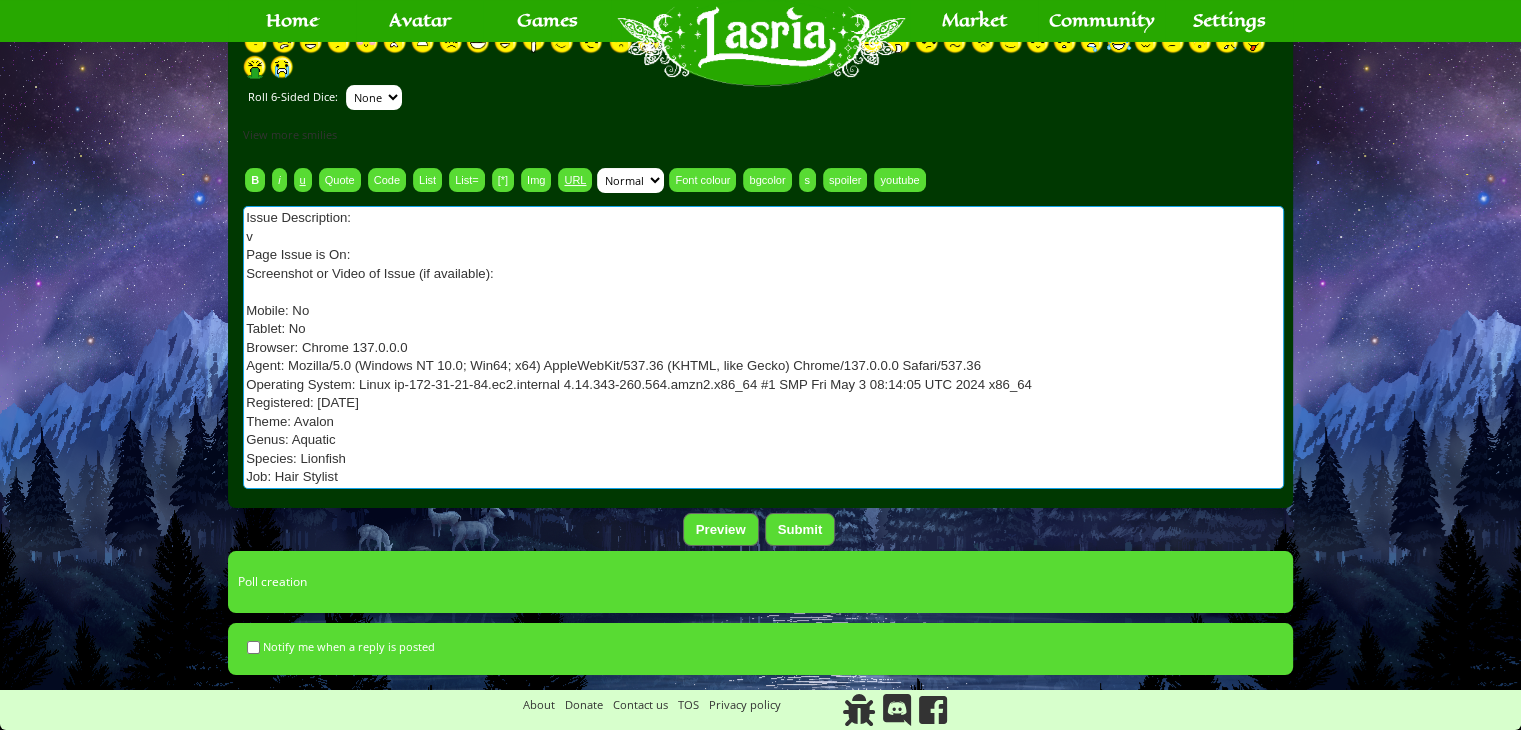 click on "Issue Description:
Page Issue is On:
Screenshot or Video of Issue (if available):
Mobile: No
Tablet: No
Browser: Chrome 137.0.0.0
Agent: Mozilla/5.0 (Windows NT 10.0; Win64; x64) AppleWebKit/537.36 (KHTML, like Gecko) Chrome/137.0.0.0 Safari/537.36
Operating System: Linux ip-172-31-21-84.ec2.internal 4.14.343-260.564.amzn2.x86_64 #1 SMP Fri May 3 08:14:05 UTC 2024 x86_64
Registered: May 19, 2020
Theme: Avalon
Genus: Aquatic
Species: Lionfish
Job: Hair Stylist" at bounding box center [763, 347] 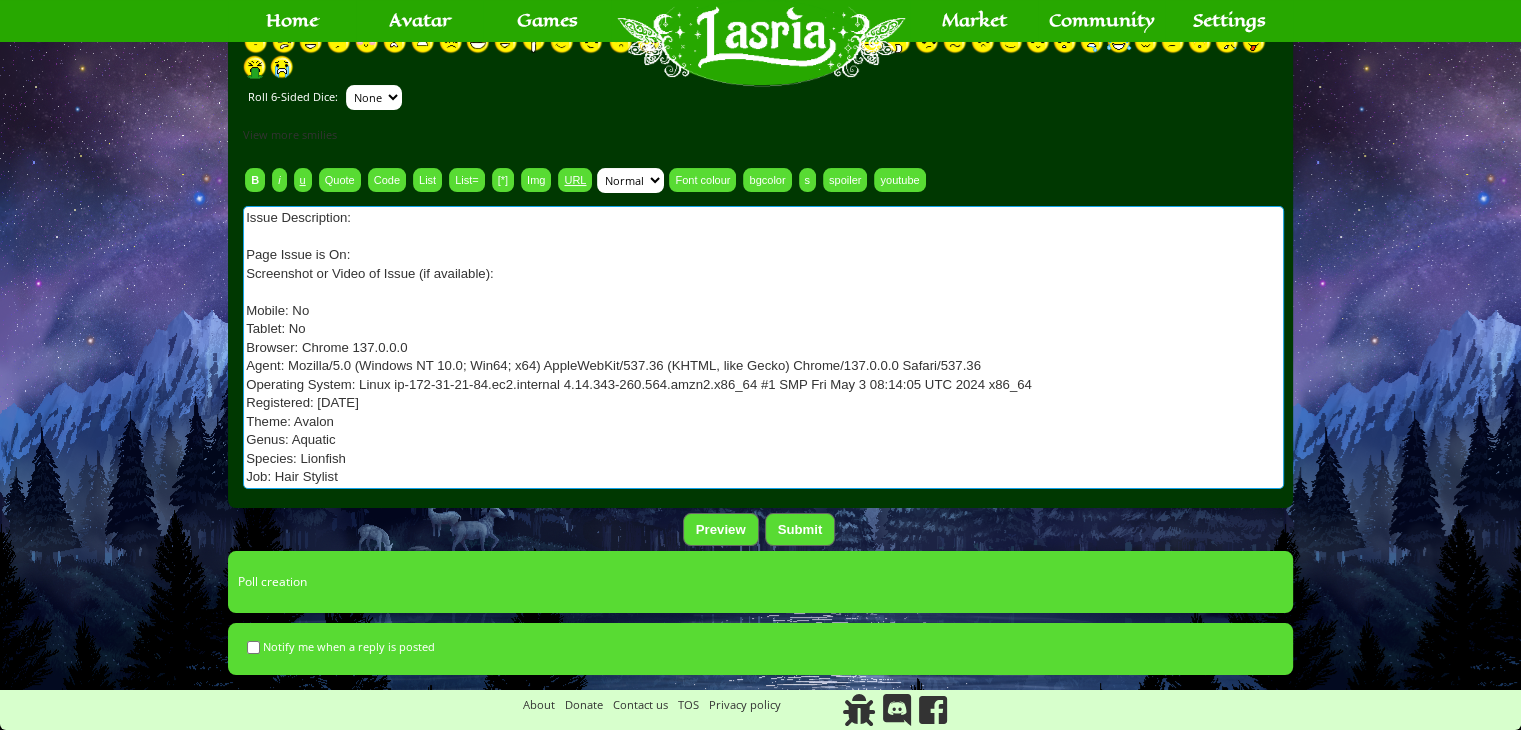 click on "Issue Description:
Page Issue is On:
Screenshot or Video of Issue (if available):
Mobile: No
Tablet: No
Browser: Chrome 137.0.0.0
Agent: Mozilla/5.0 (Windows NT 10.0; Win64; x64) AppleWebKit/537.36 (KHTML, like Gecko) Chrome/137.0.0.0 Safari/537.36
Operating System: Linux ip-172-31-21-84.ec2.internal 4.14.343-260.564.amzn2.x86_64 #1 SMP Fri May 3 08:14:05 UTC 2024 x86_64
Registered: May 19, 2020
Theme: Avalon
Genus: Aquatic
Species: Lionfish
Job: Hair Stylist" at bounding box center [763, 347] 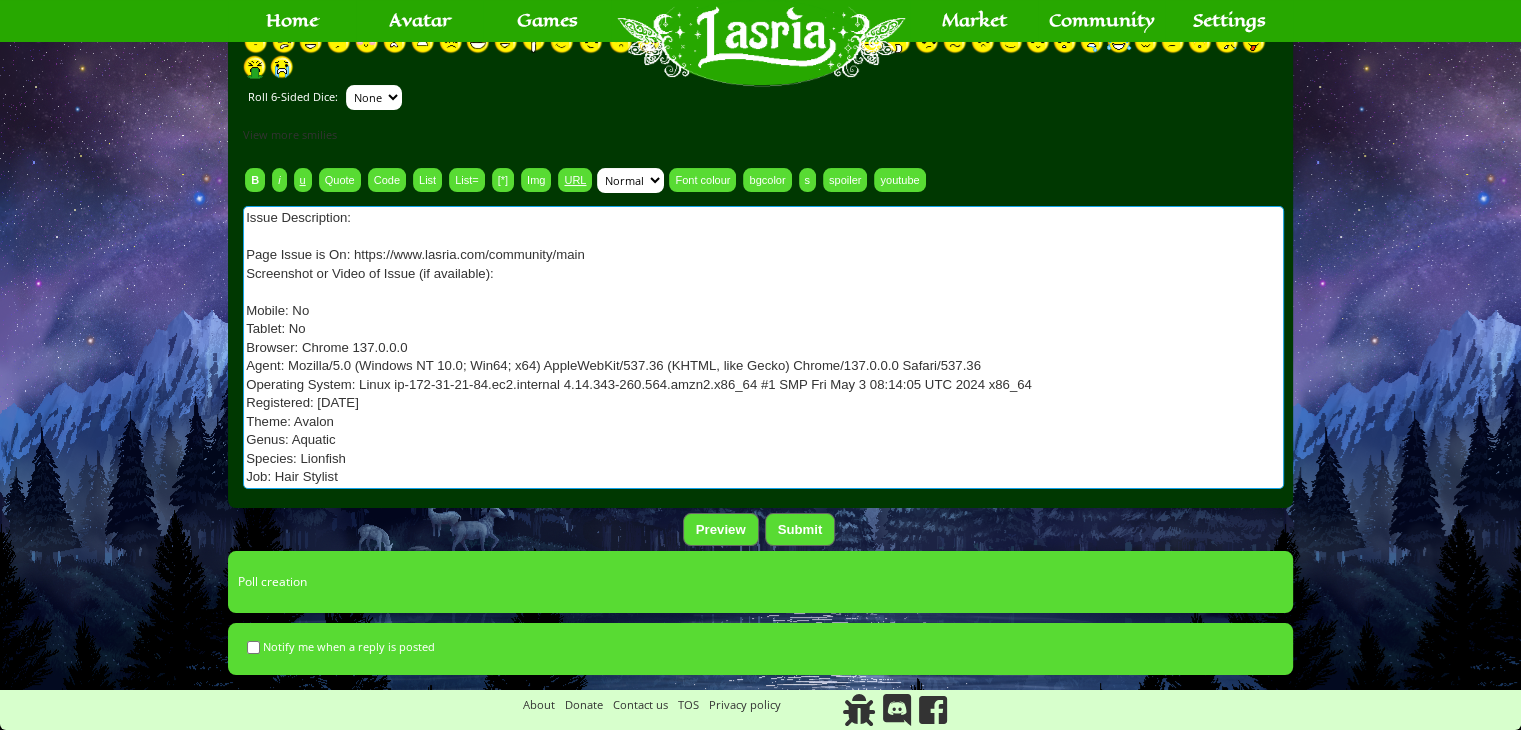 click on "Issue Description:
Page Issue is On:
Screenshot or Video of Issue (if available):
Mobile: No
Tablet: No
Browser: Chrome 137.0.0.0
Agent: Mozilla/5.0 (Windows NT 10.0; Win64; x64) AppleWebKit/537.36 (KHTML, like Gecko) Chrome/137.0.0.0 Safari/537.36
Operating System: Linux ip-172-31-21-84.ec2.internal 4.14.343-260.564.amzn2.x86_64 #1 SMP Fri May 3 08:14:05 UTC 2024 x86_64
Registered: May 19, 2020
Theme: Avalon
Genus: Aquatic
Species: Lionfish
Job: Hair Stylist" at bounding box center [763, 347] 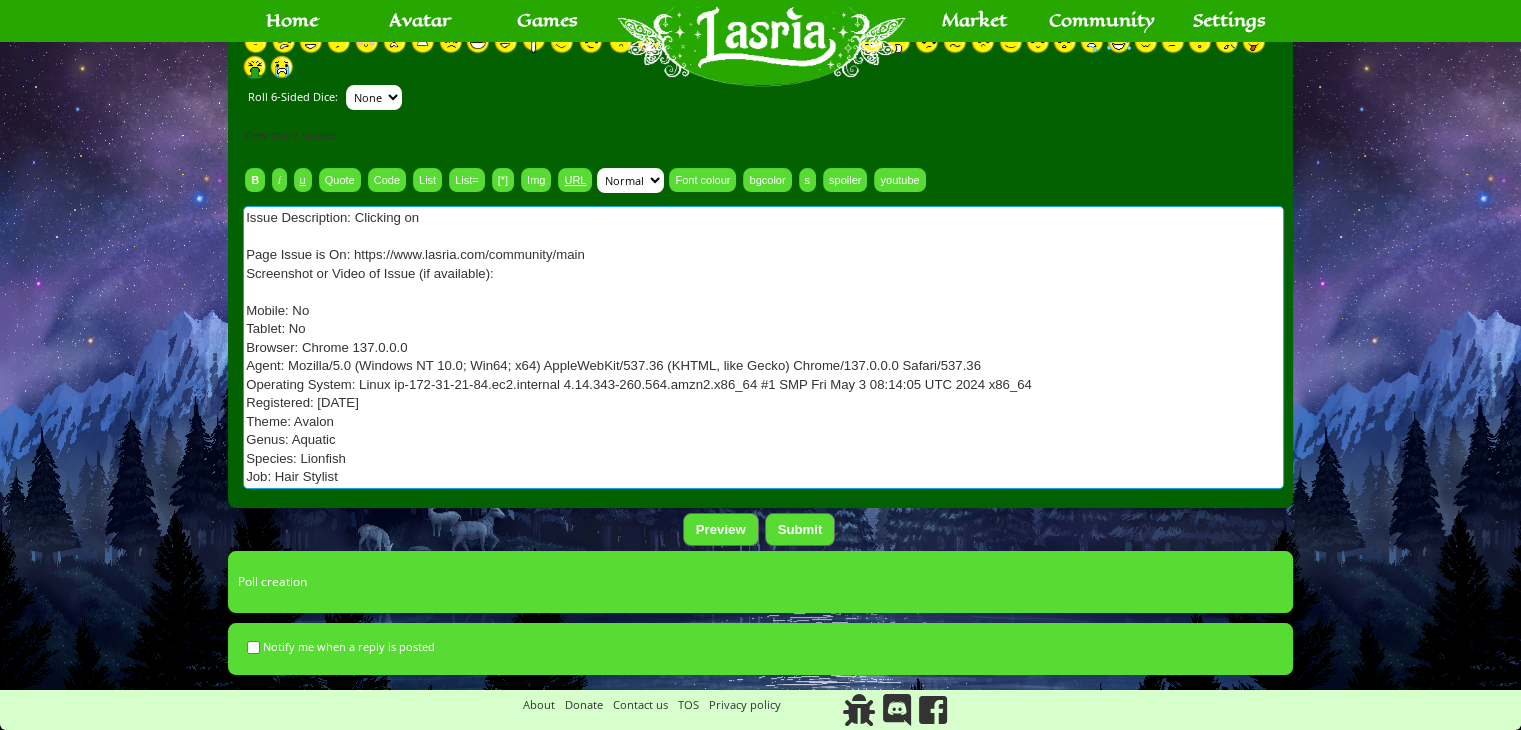 type on "Issue Description: Clicking on
Page Issue is On: https://www.lasria.com/community/main
Screenshot or Video of Issue (if available):
Mobile: No
Tablet: No
Browser: Chrome 137.0.0.0
Agent: Mozilla/5.0 (Windows NT 10.0; Win64; x64) AppleWebKit/537.36 (KHTML, like Gecko) Chrome/137.0.0.0 Safari/537.36
Operating System: Linux ip-172-31-21-84.ec2.internal 4.14.343-260.564.amzn2.x86_64 #1 SMP Fri May 3 08:14:05 UTC 2024 x86_64
Registered: May 19, 2020
Theme: Avalon
Genus: Aquatic
Species: Lionfish
Job: Hair Stylist" 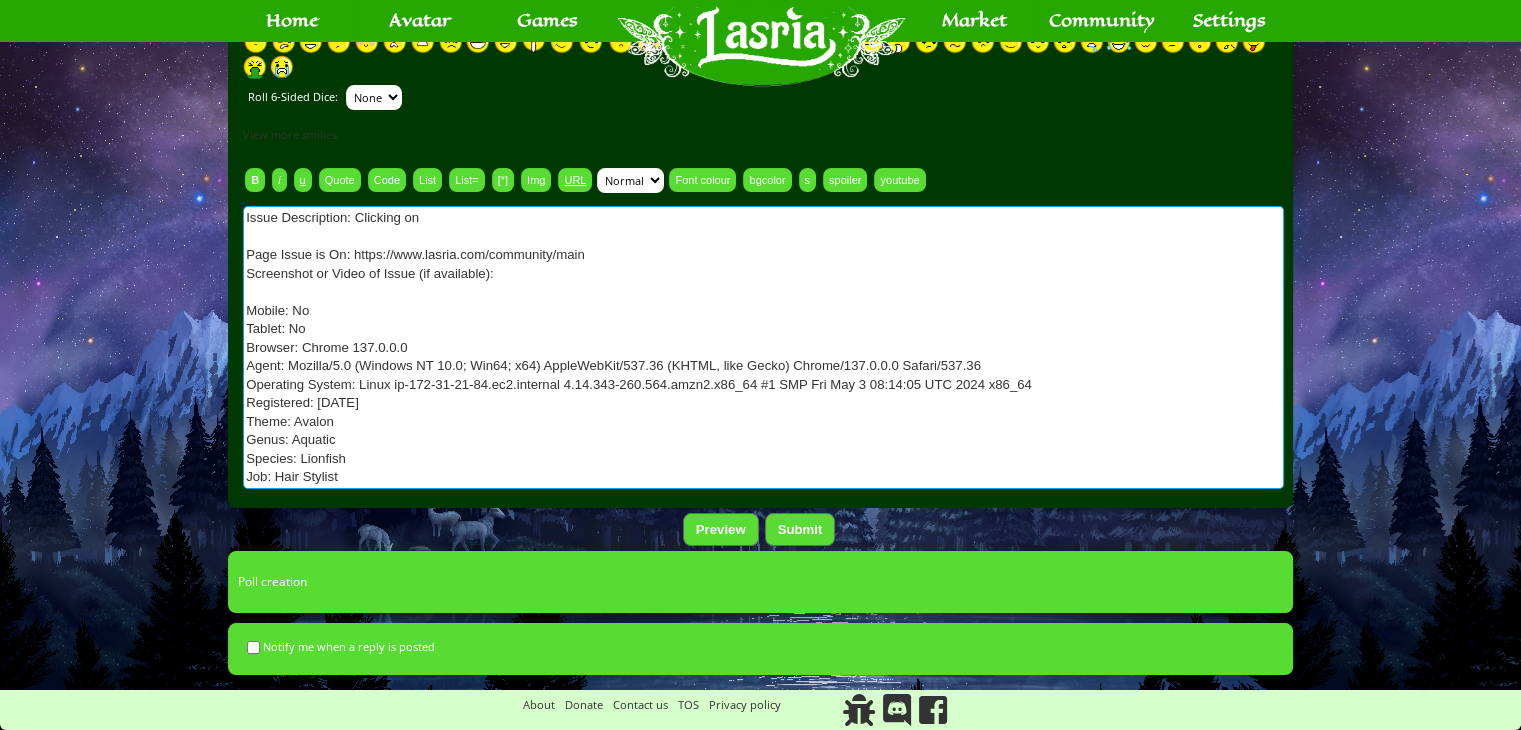 scroll, scrollTop: 308, scrollLeft: 0, axis: vertical 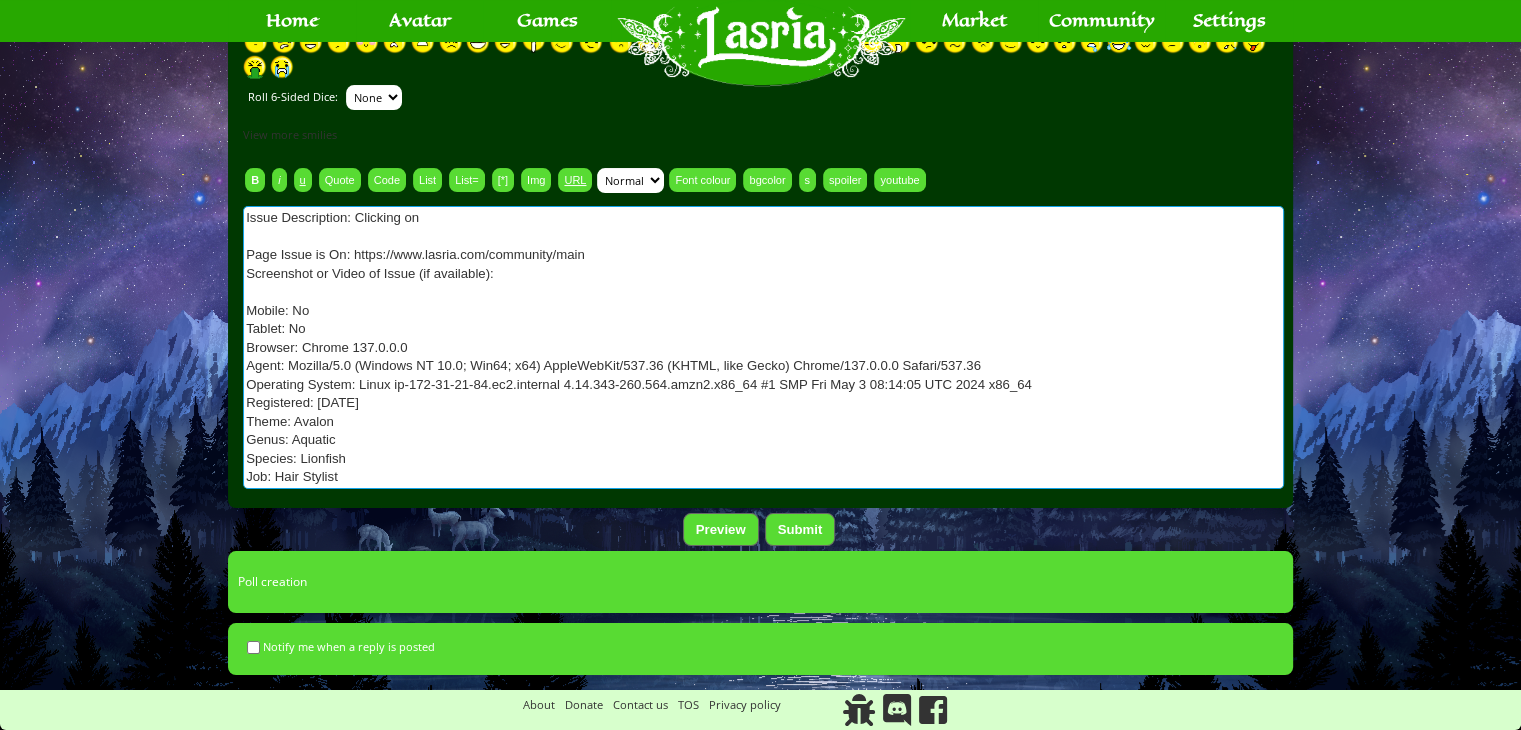 click on "Issue Description:
Page Issue is On:
Screenshot or Video of Issue (if available):
Mobile: No
Tablet: No
Browser: Chrome 137.0.0.0
Agent: Mozilla/5.0 (Windows NT 10.0; Win64; x64) AppleWebKit/537.36 (KHTML, like Gecko) Chrome/137.0.0.0 Safari/537.36
Operating System: Linux ip-172-31-21-84.ec2.internal 4.14.343-260.564.amzn2.x86_64 #1 SMP Fri May 3 08:14:05 UTC 2024 x86_64
Registered: May 19, 2020
Theme: Avalon
Genus: Aquatic
Species: Lionfish
Job: Hair Stylist" at bounding box center (763, 347) 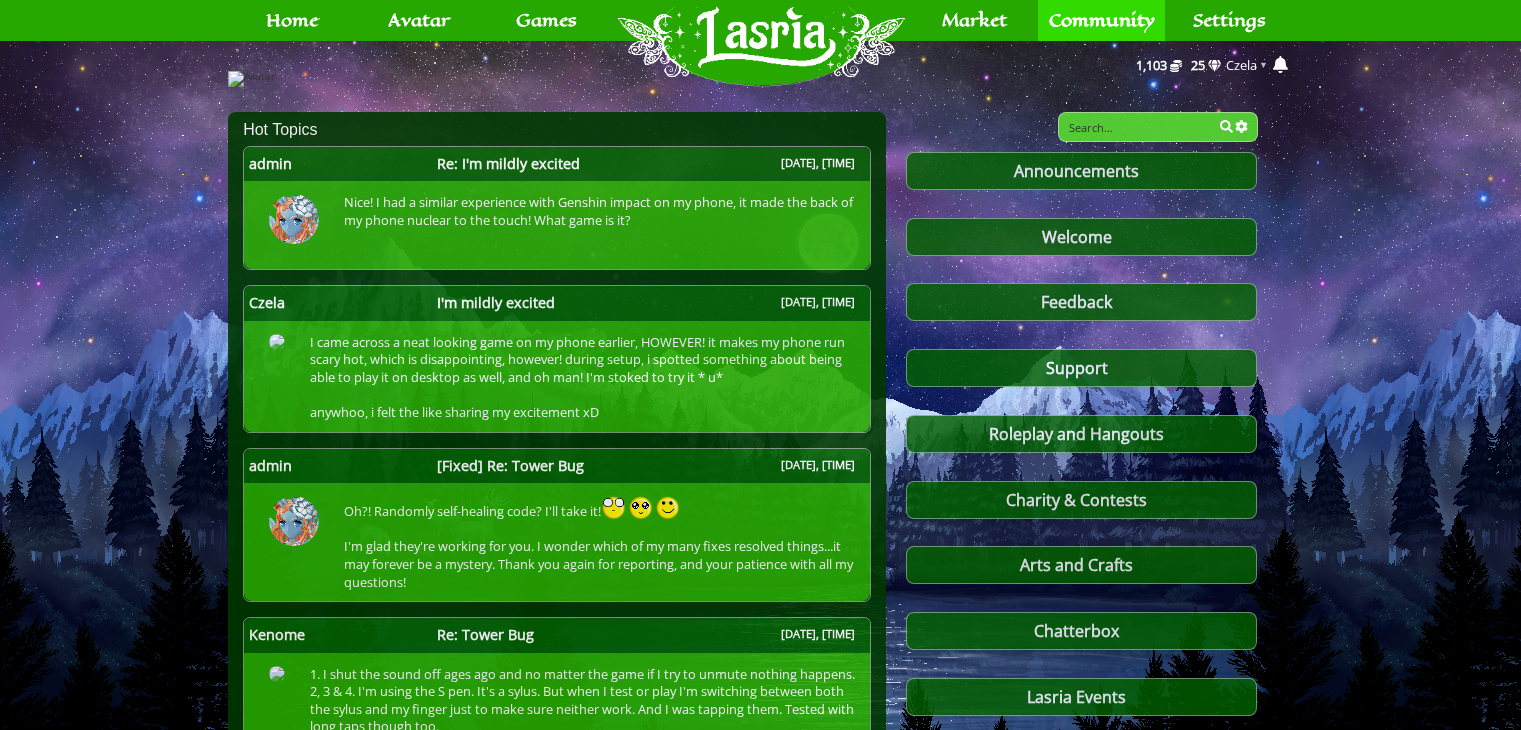 scroll, scrollTop: 0, scrollLeft: 0, axis: both 